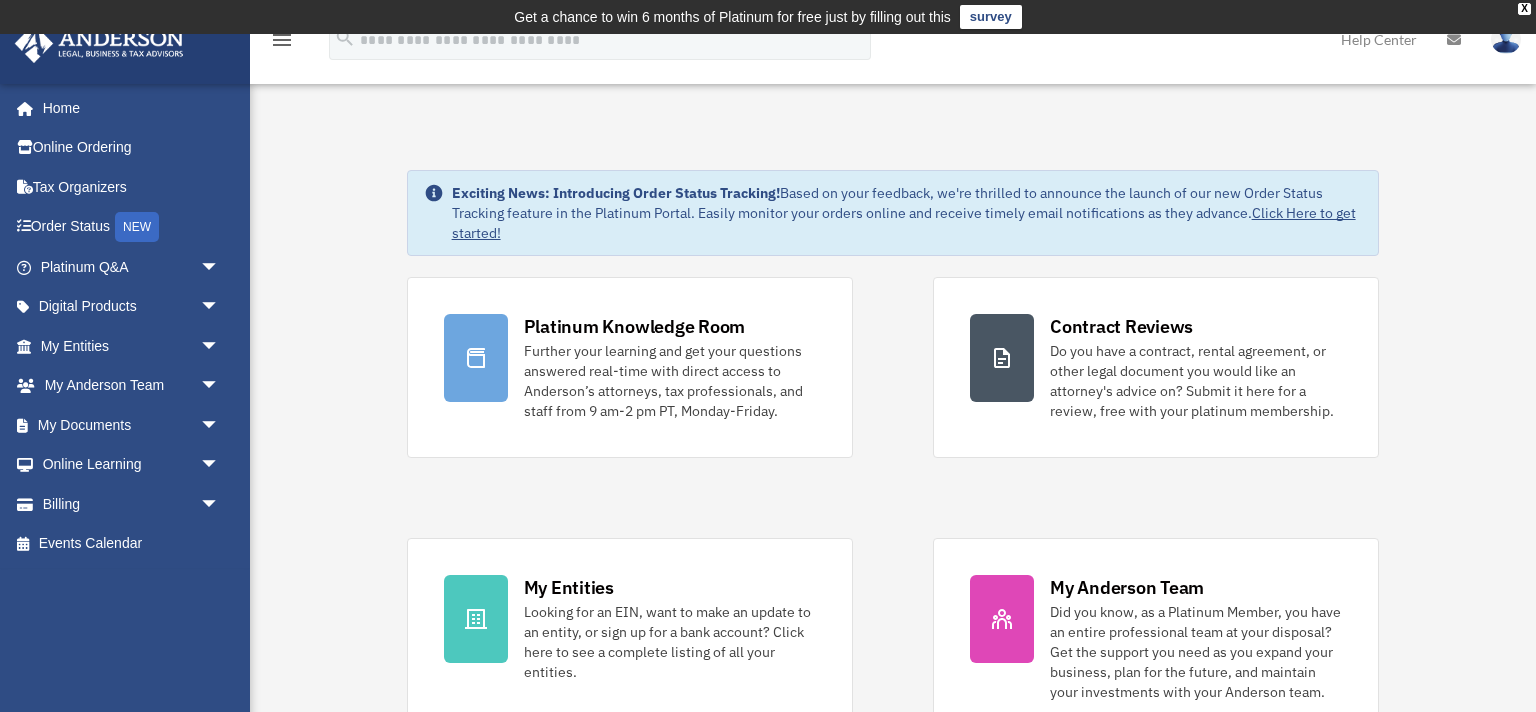 scroll, scrollTop: 0, scrollLeft: 0, axis: both 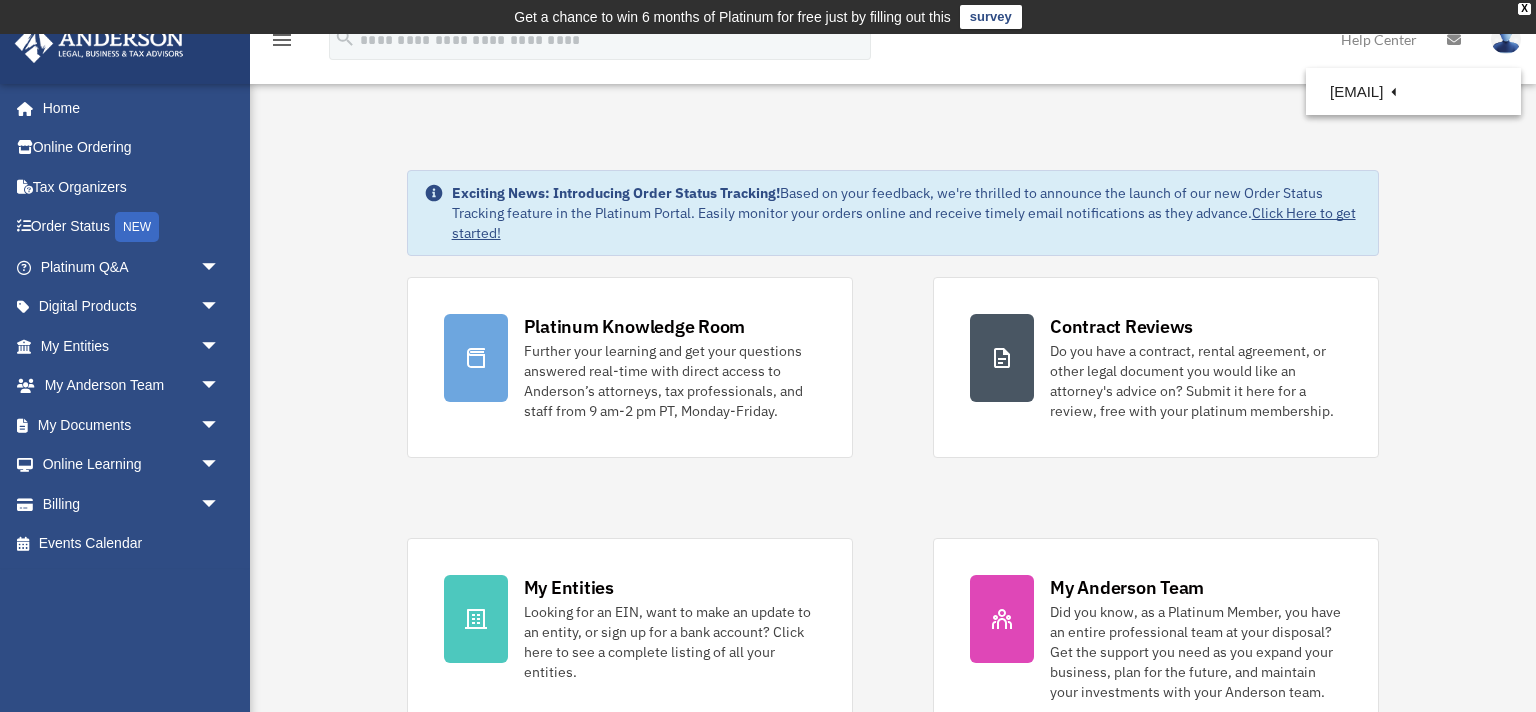 click at bounding box center [1506, 39] 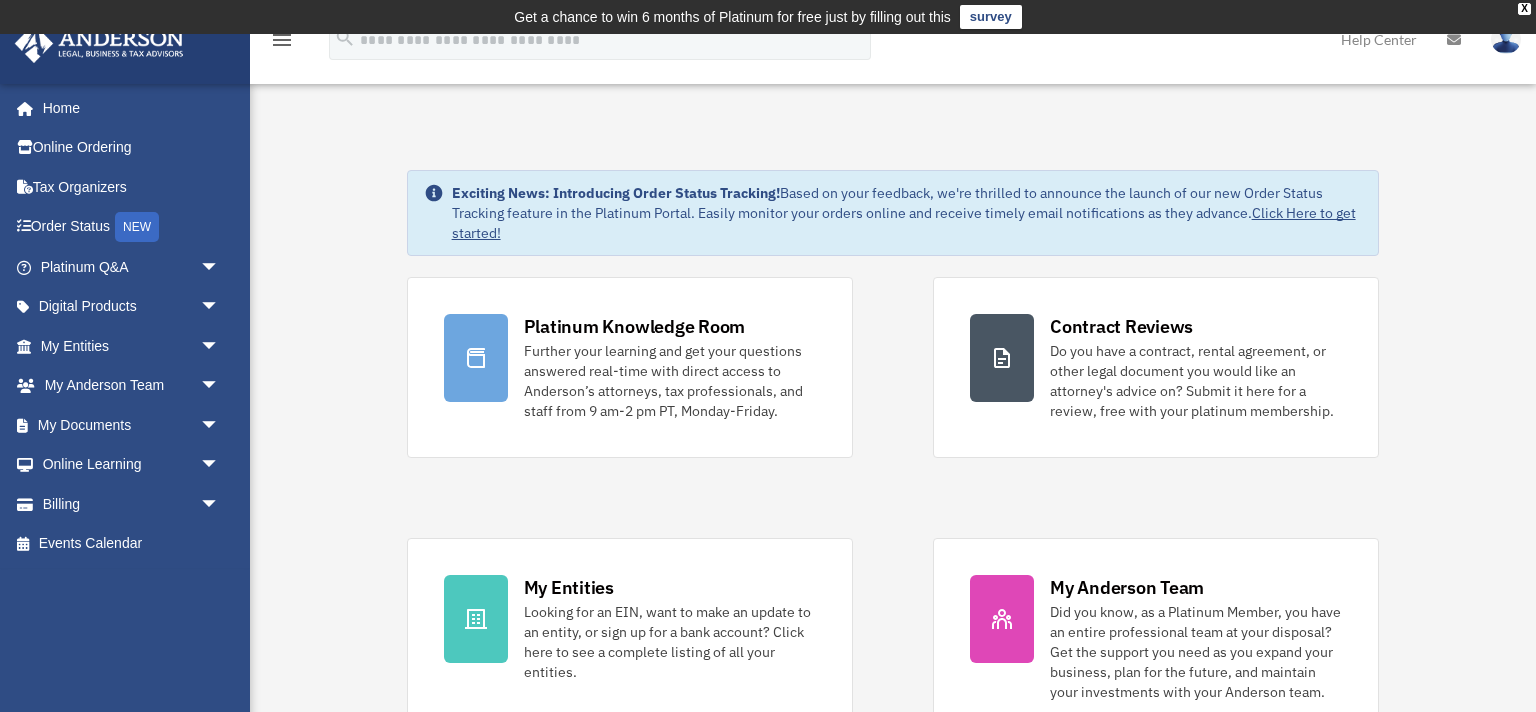 click at bounding box center (1506, 39) 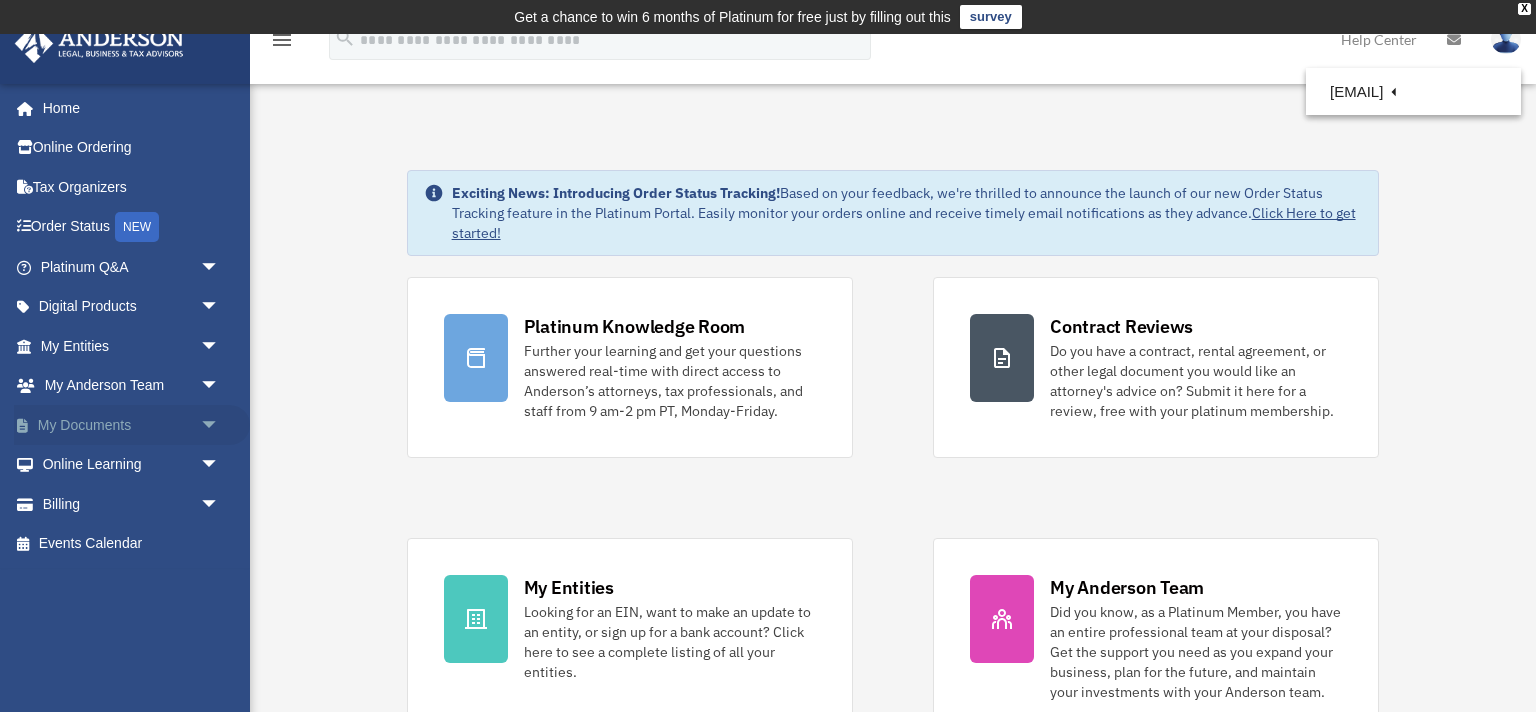 click on "My Documents arrow_drop_down" at bounding box center (132, 425) 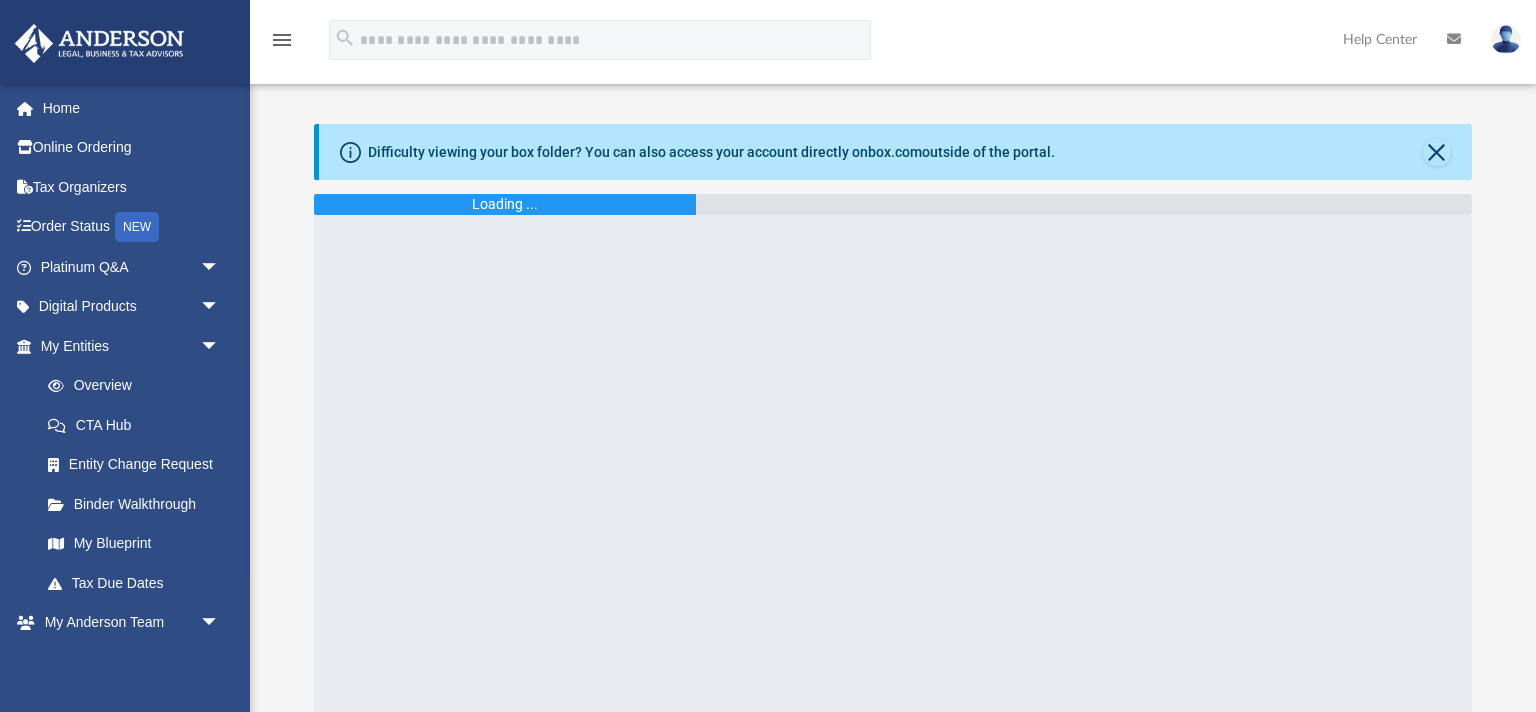 scroll, scrollTop: 0, scrollLeft: 0, axis: both 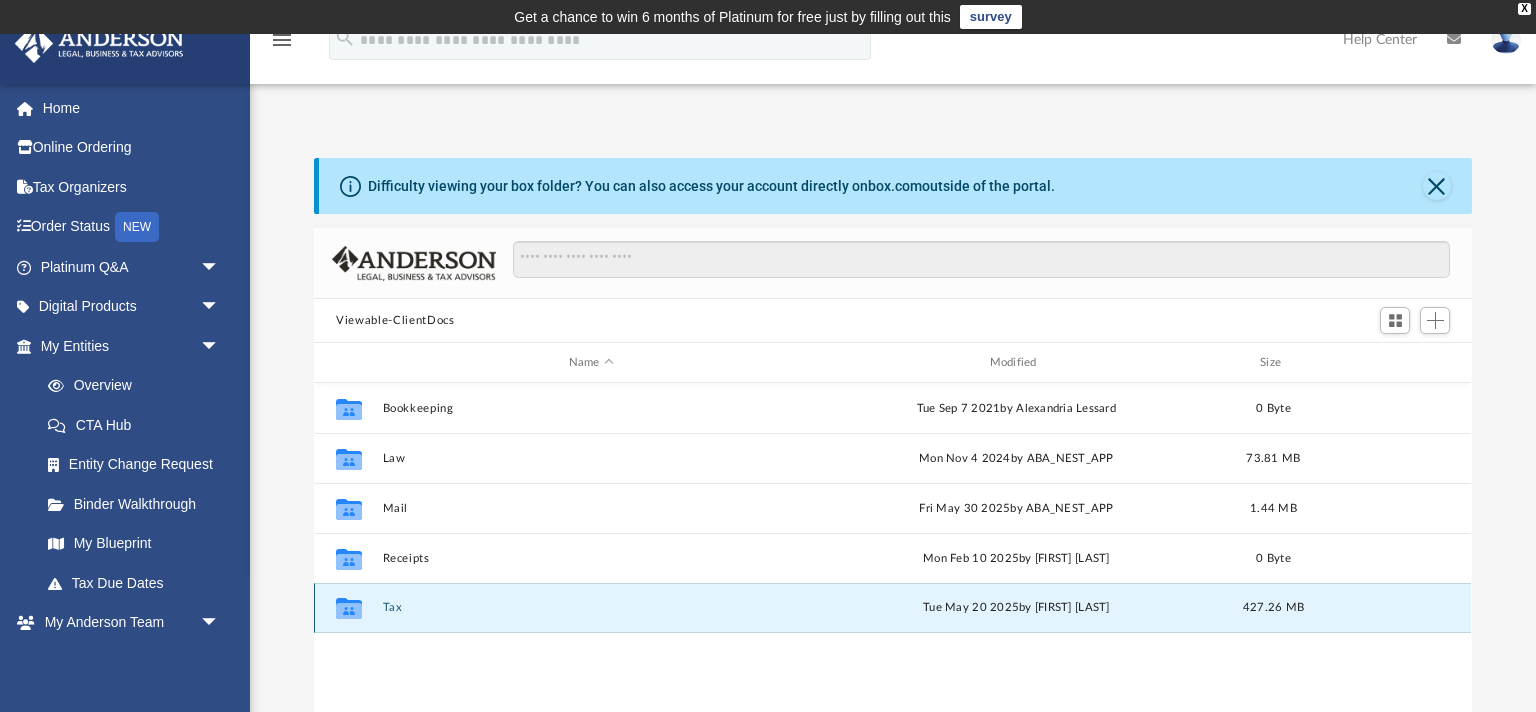 click on "Tax" at bounding box center (591, 607) 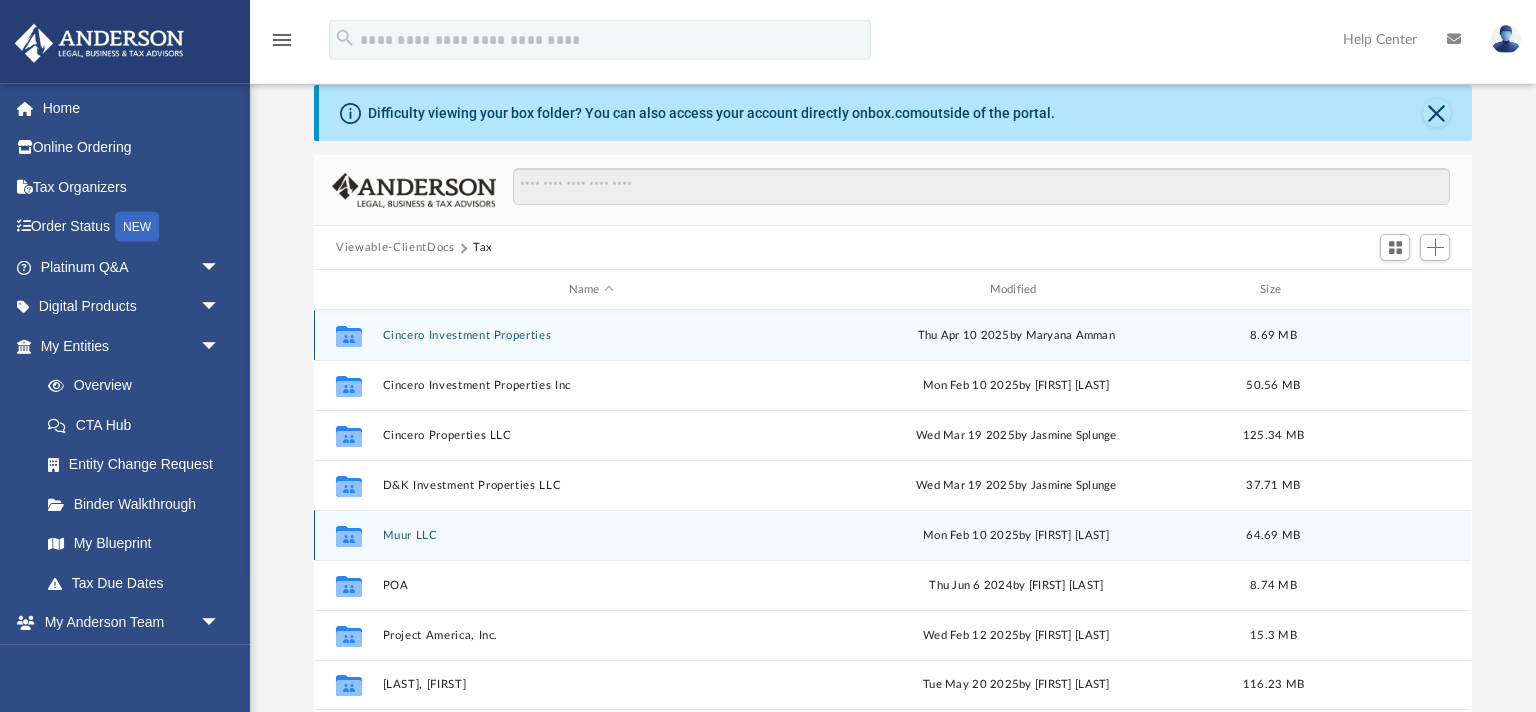 scroll, scrollTop: 105, scrollLeft: 0, axis: vertical 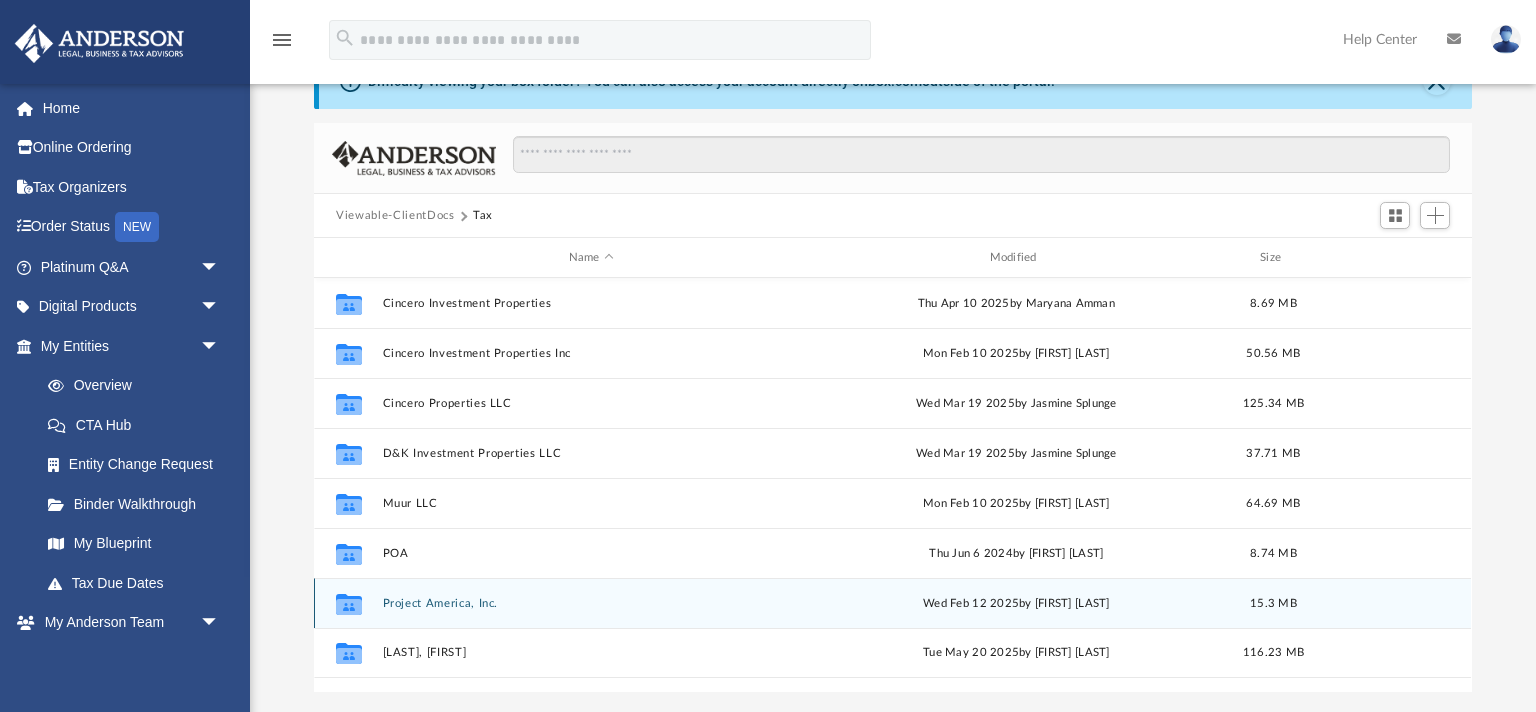 click on "Project America, Inc." at bounding box center (591, 603) 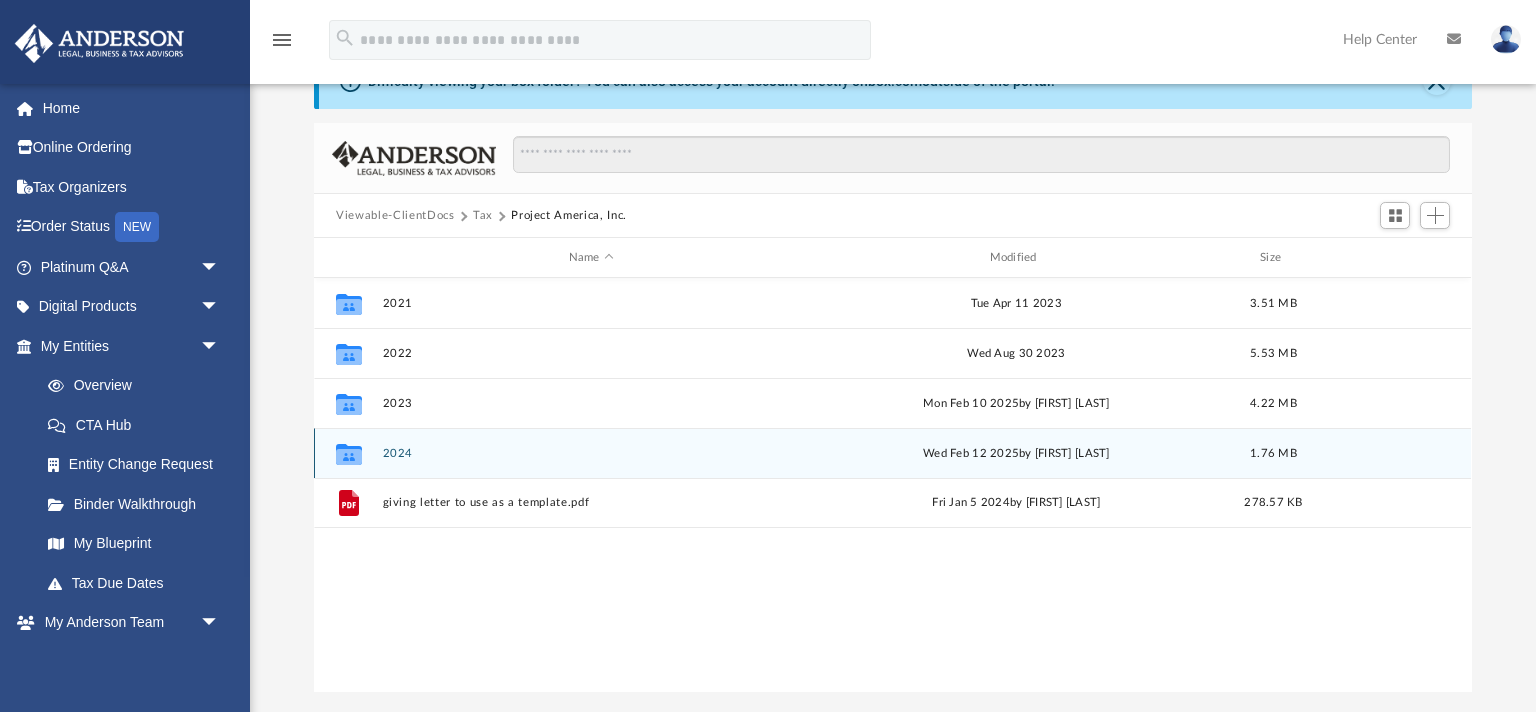 click on "2024" at bounding box center (591, 453) 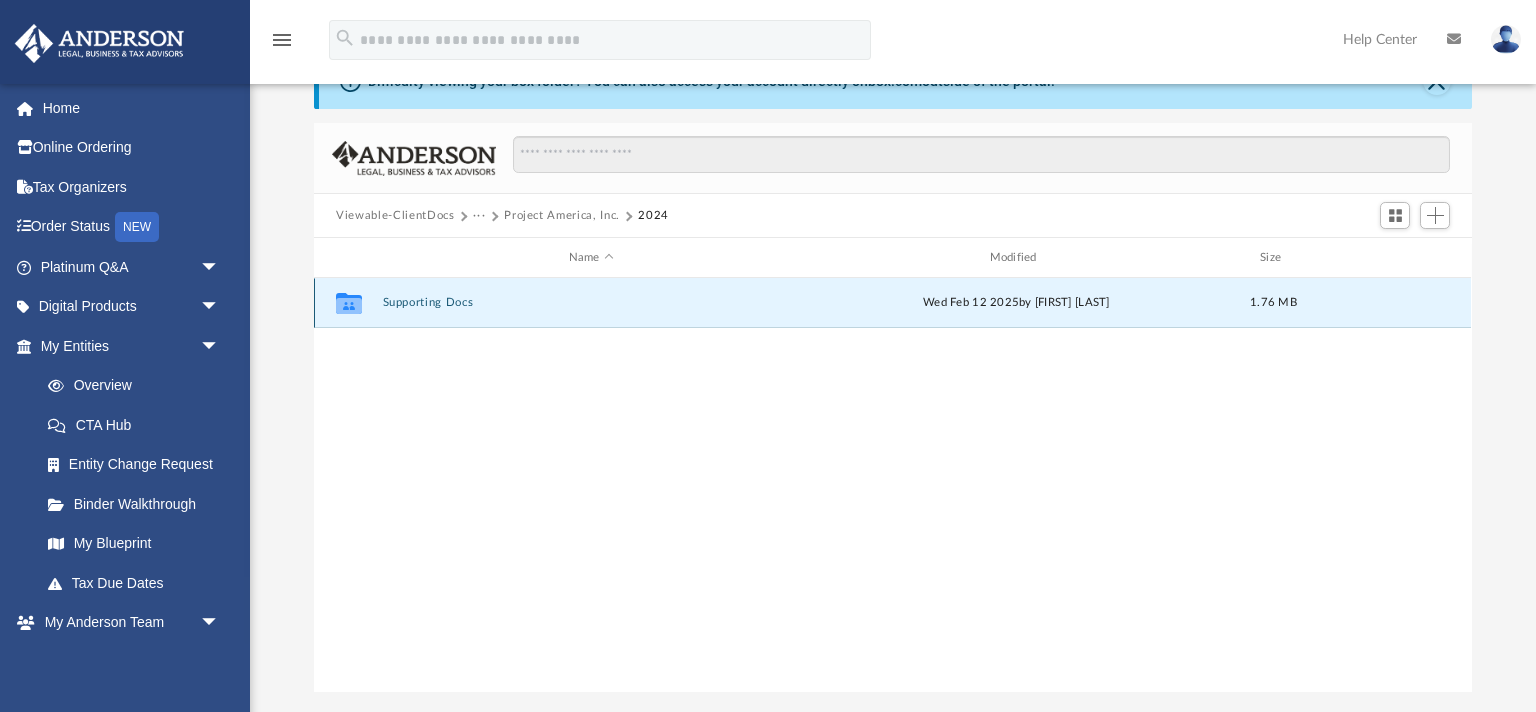 click on "Supporting Docs" at bounding box center [591, 302] 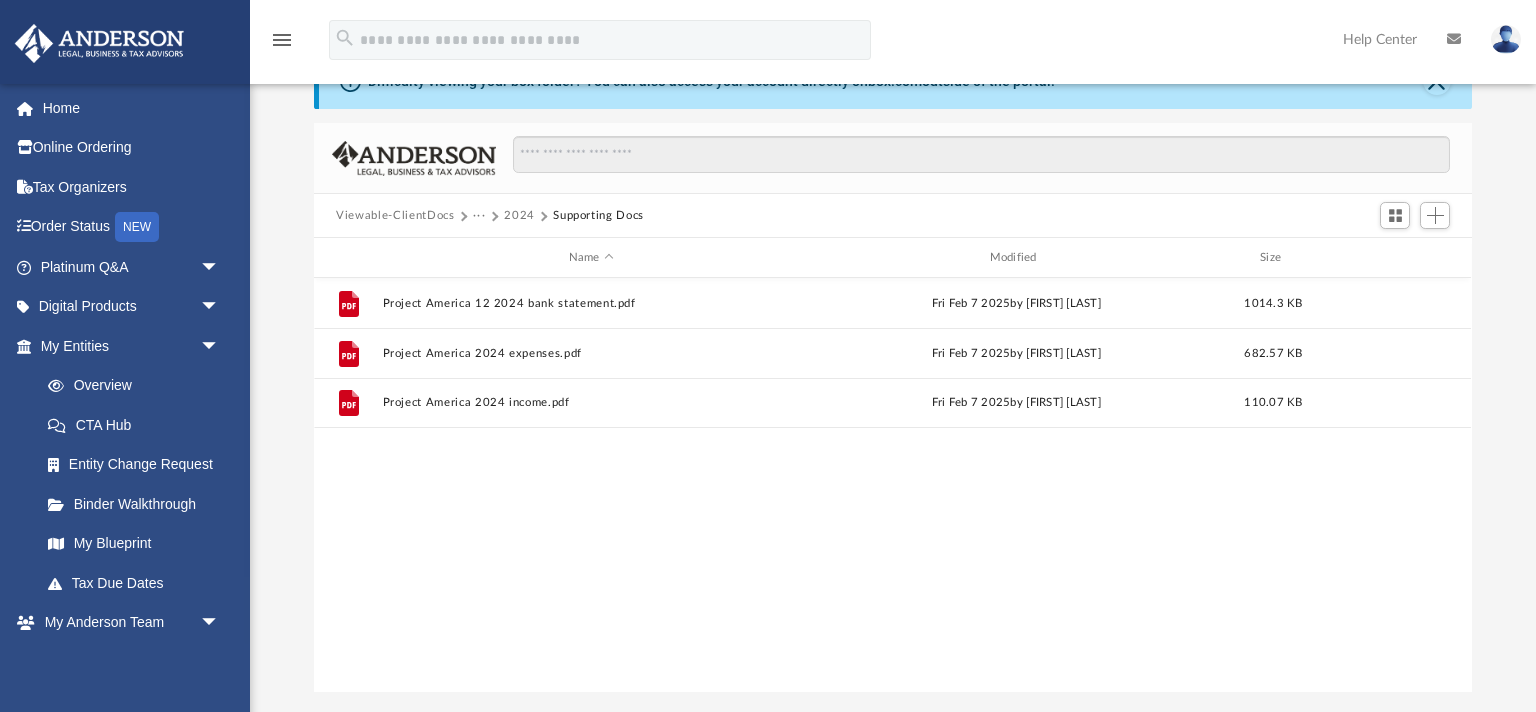 click on "File Project America 12 2024 bank statement.pdf Fri Feb 7 2025  by [FIRST] [LAST] 1014.3 KB File Project America 2024 expenses.pdf Fri Feb 7 2025  by [FIRST] [LAST] 682.57 KB File Project America 2024 income.pdf Fri Feb 7 2025  by [FIRST] [LAST] 110.07 KB" at bounding box center (892, 485) 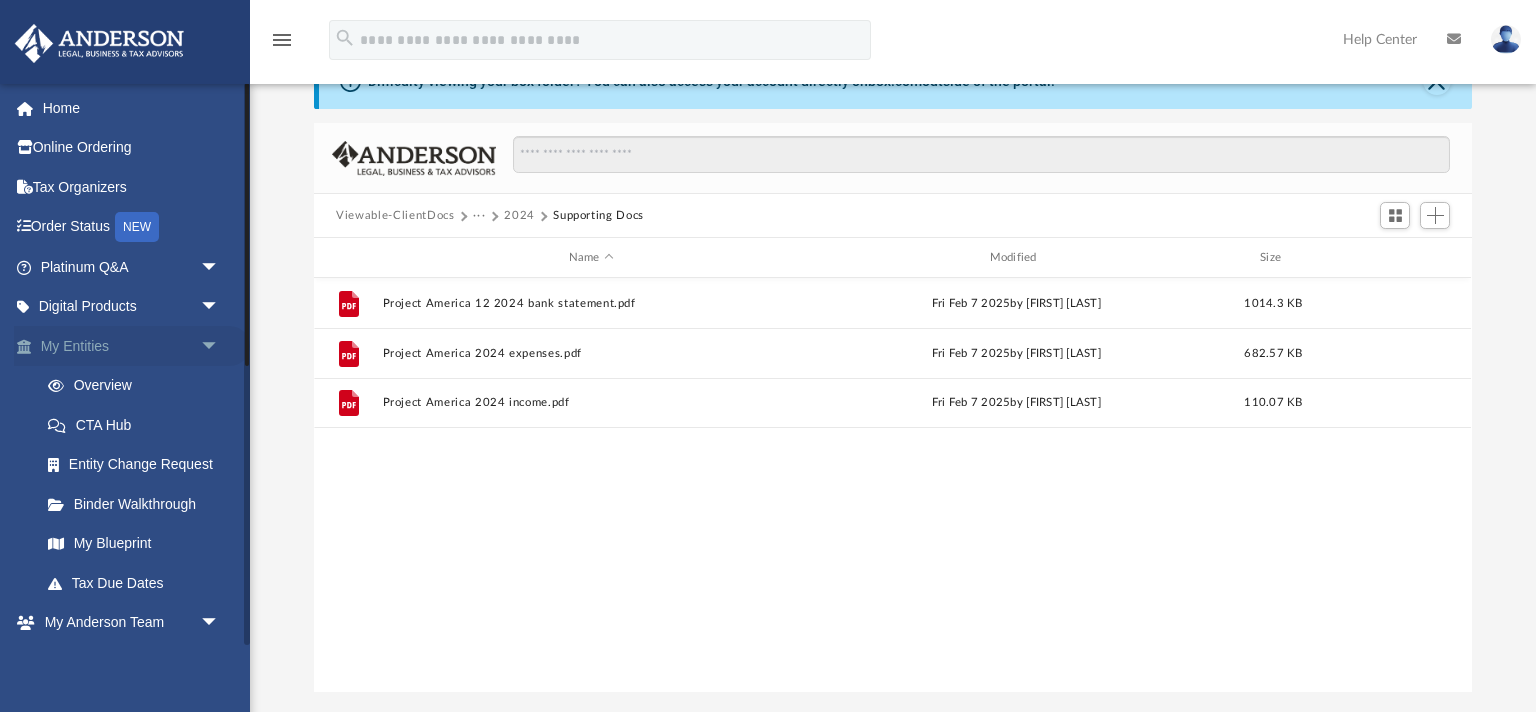 click on "My Entities arrow_drop_down" at bounding box center [132, 346] 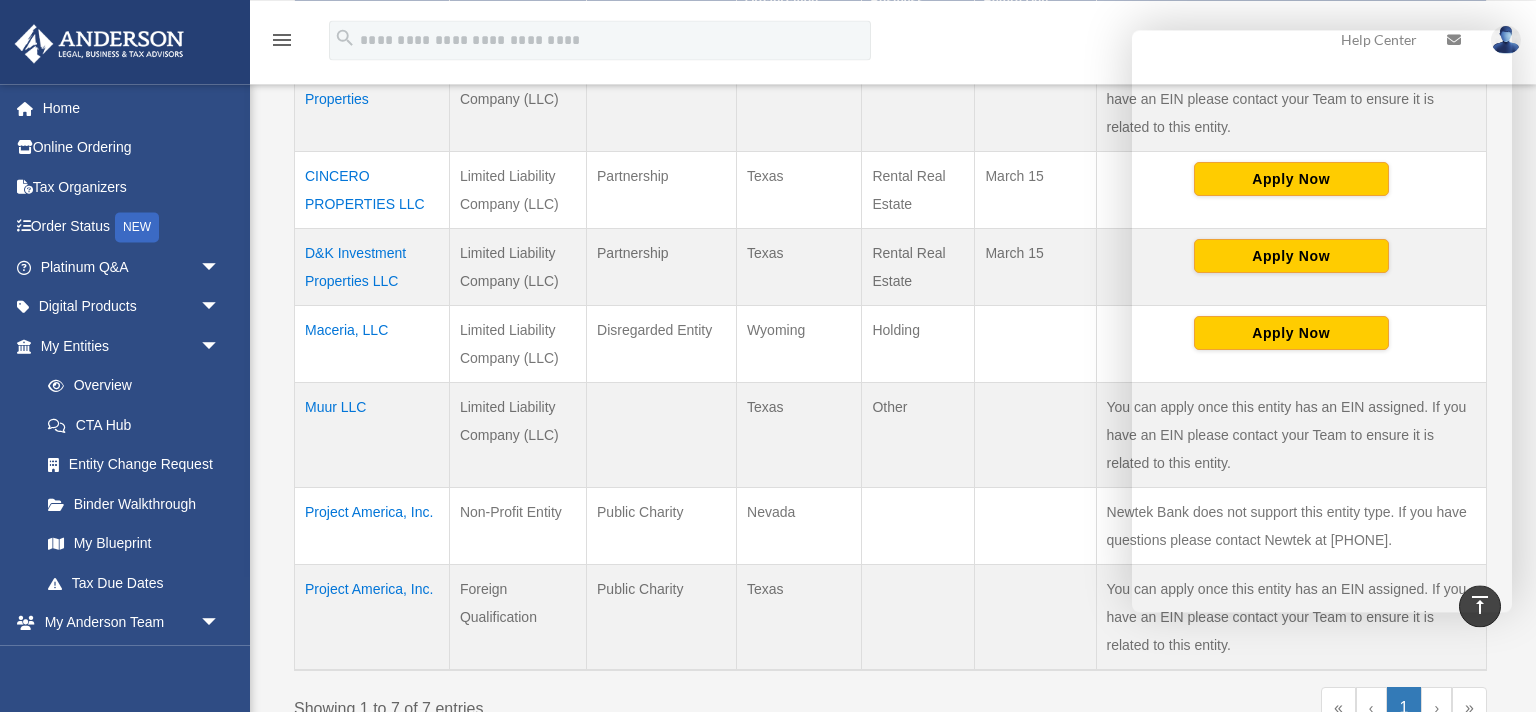 scroll, scrollTop: 611, scrollLeft: 0, axis: vertical 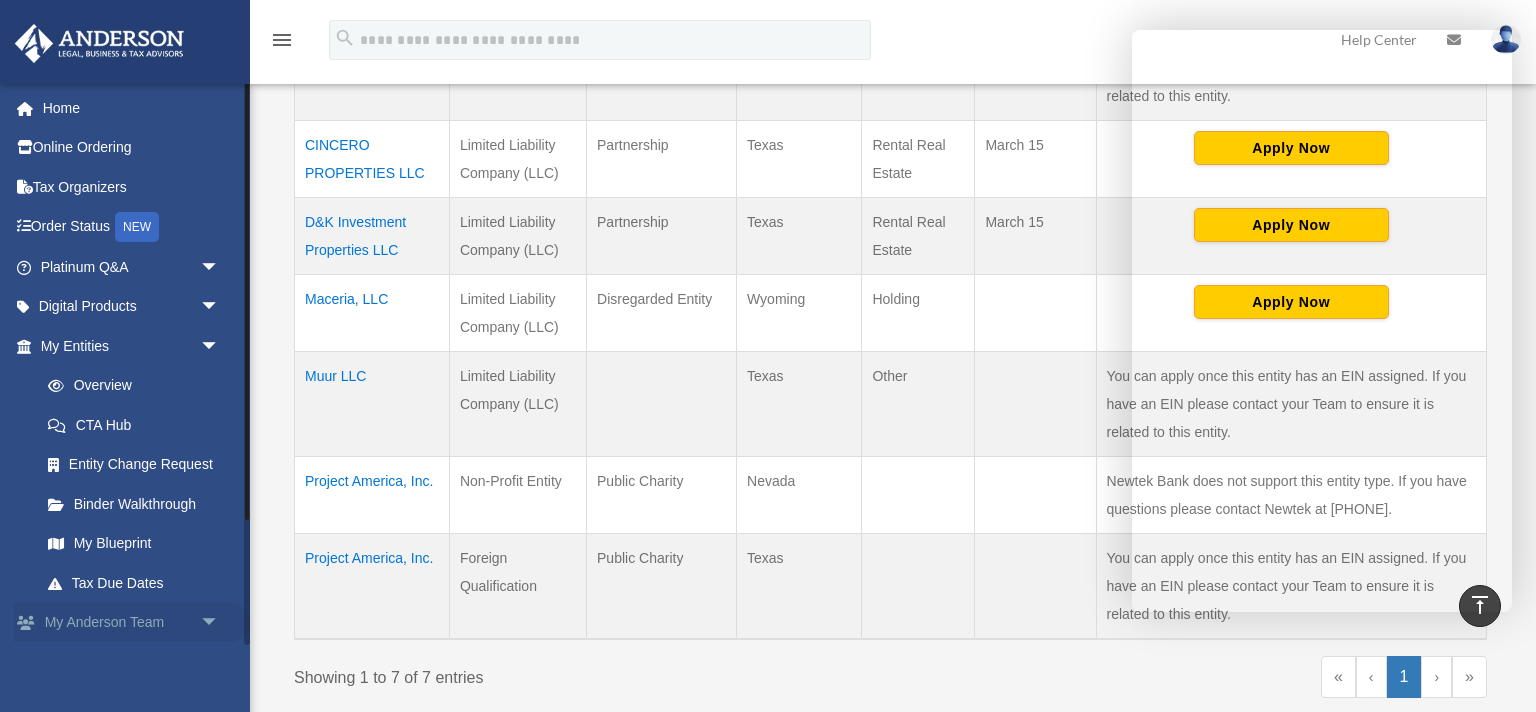 click on "arrow_drop_down" at bounding box center (220, 623) 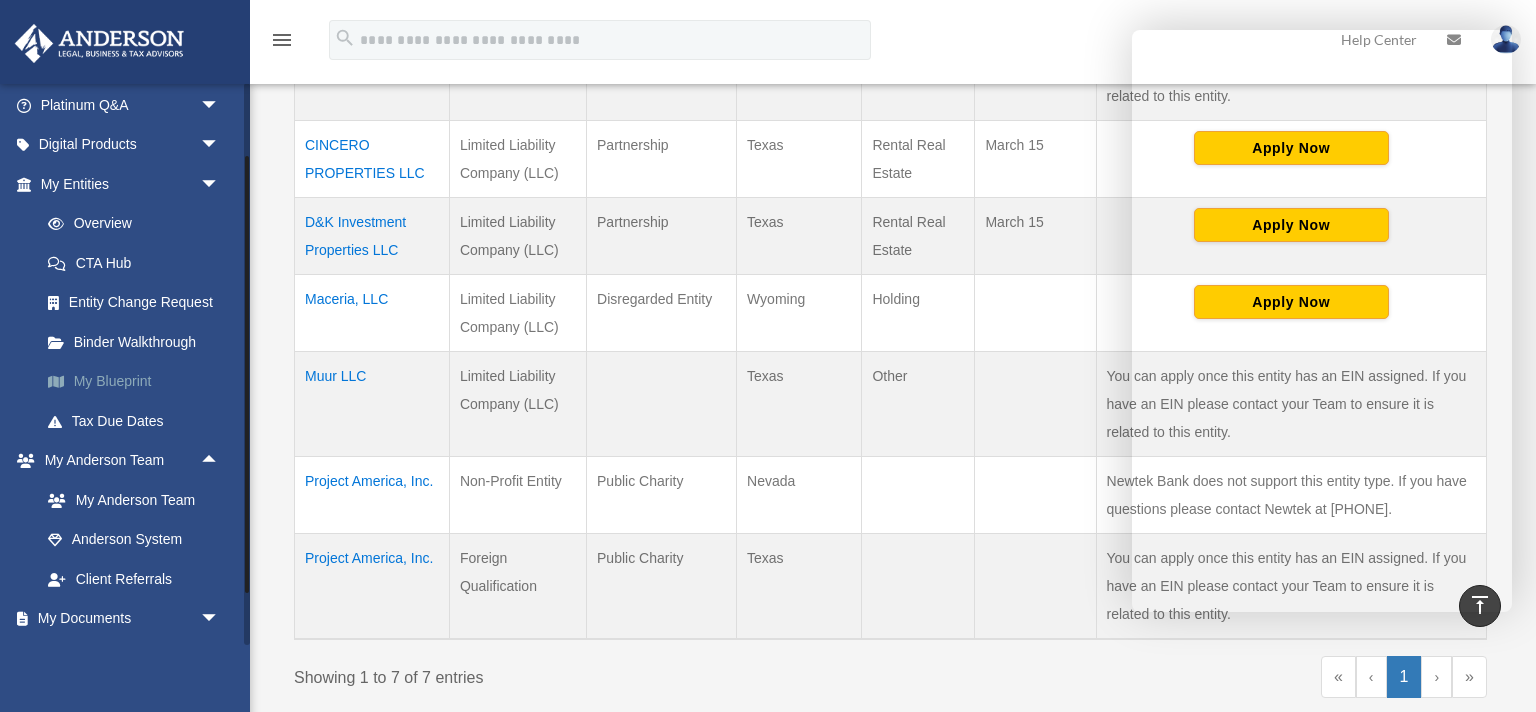 scroll, scrollTop: 192, scrollLeft: 0, axis: vertical 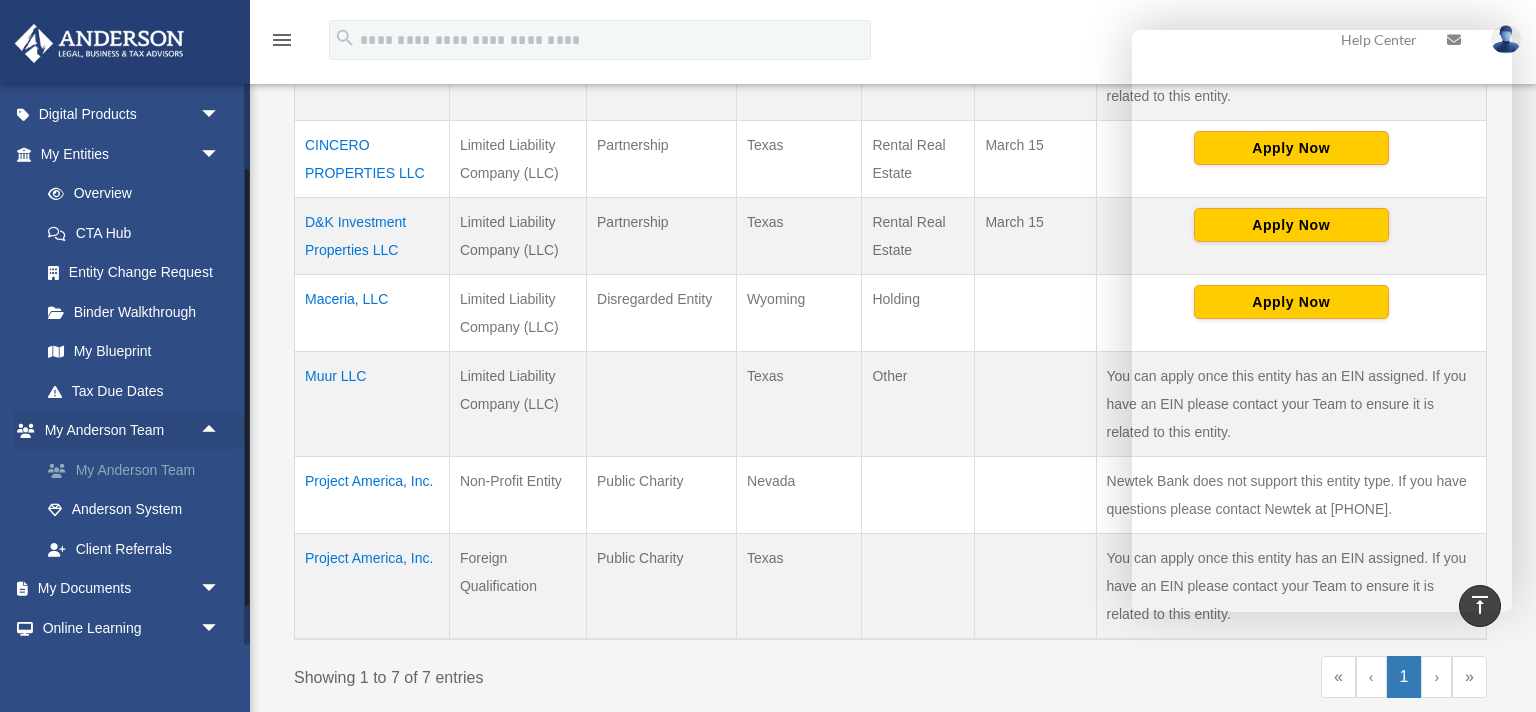 click on "My Anderson Team" at bounding box center [139, 470] 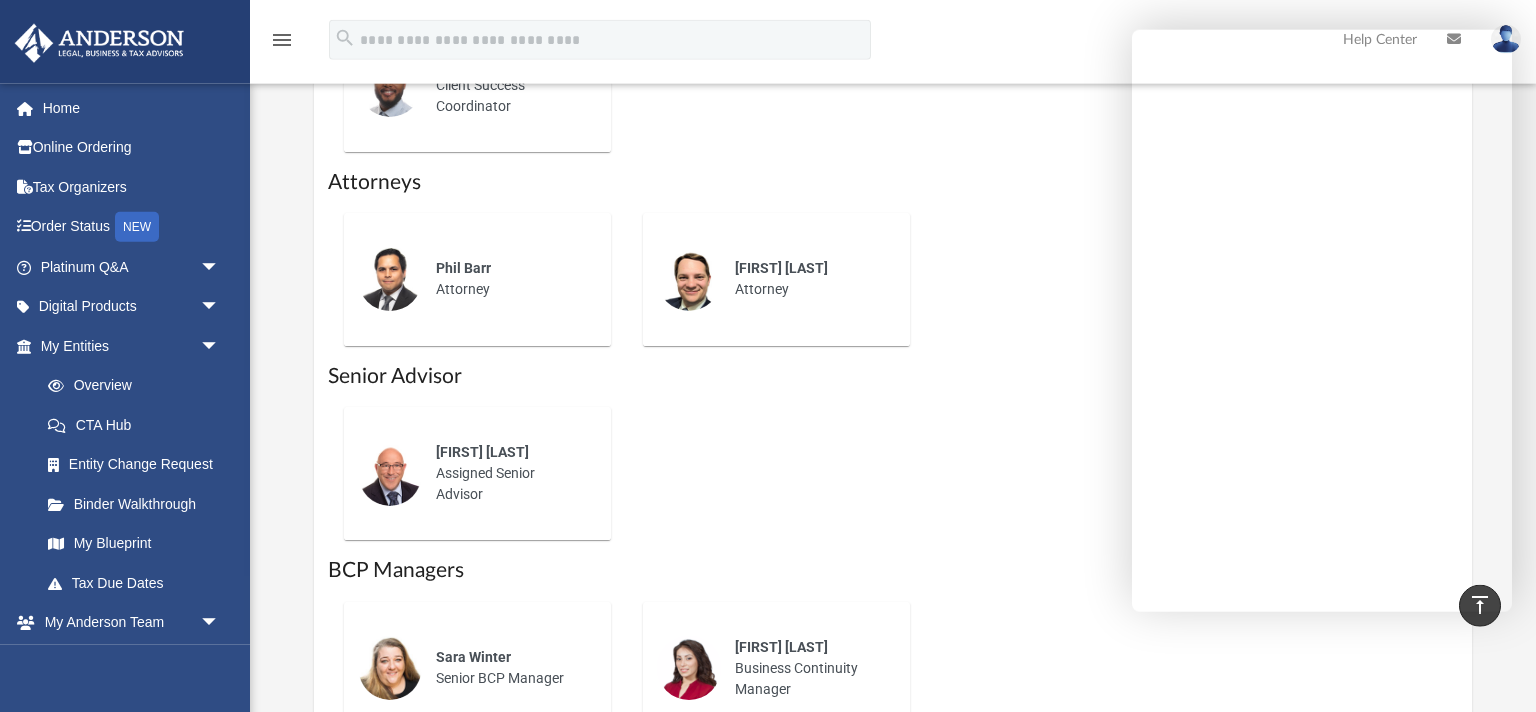 scroll, scrollTop: 1161, scrollLeft: 0, axis: vertical 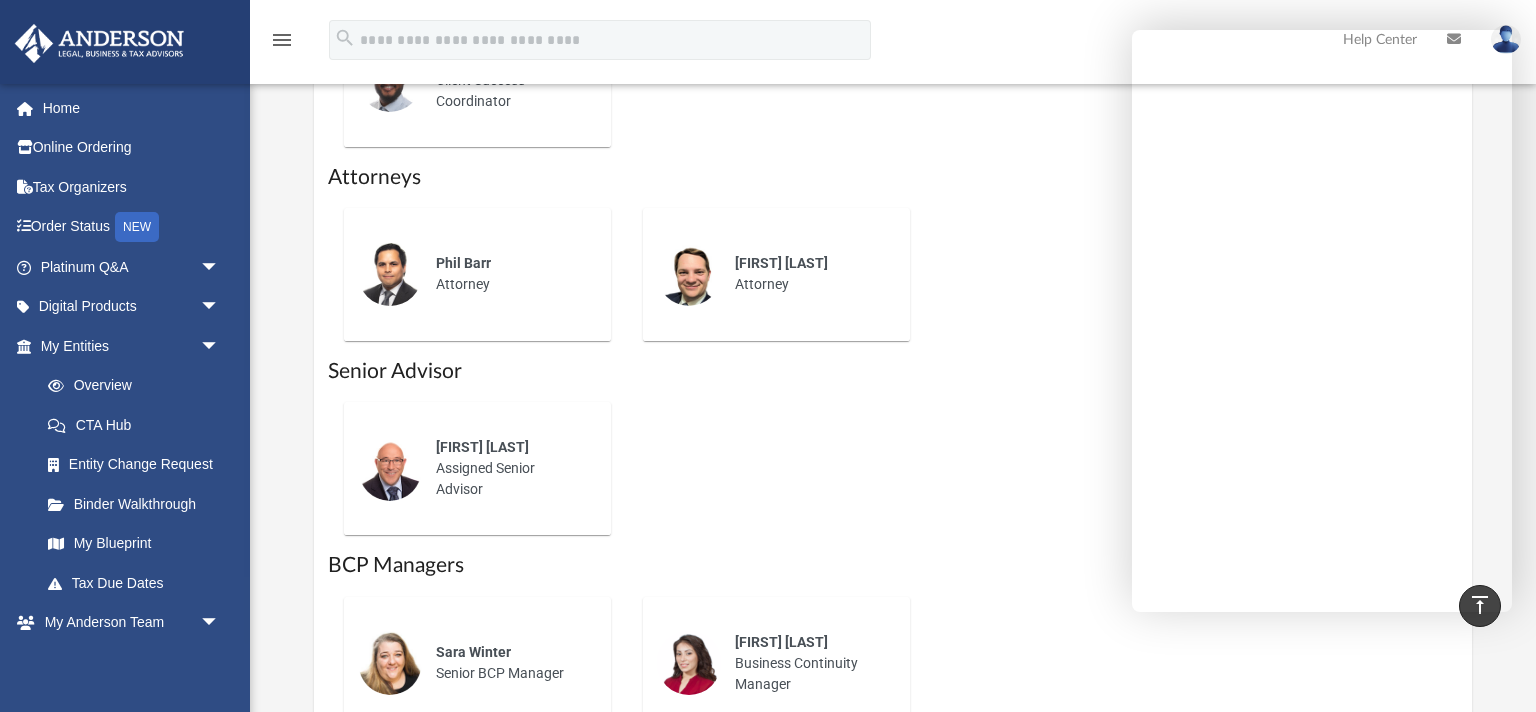 click on "Brian Bowman  Assigned Senior Advisor" at bounding box center (509, 468) 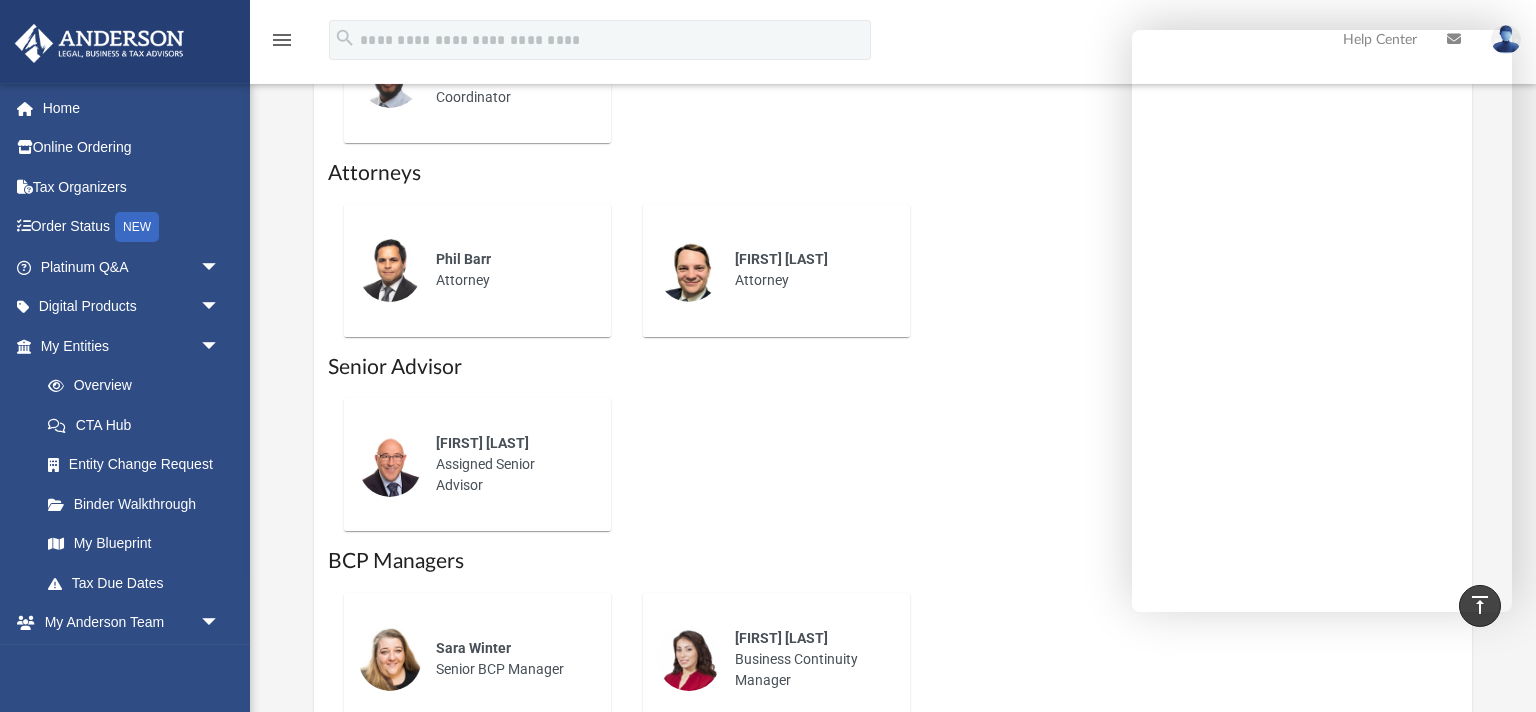 scroll, scrollTop: 1161, scrollLeft: 0, axis: vertical 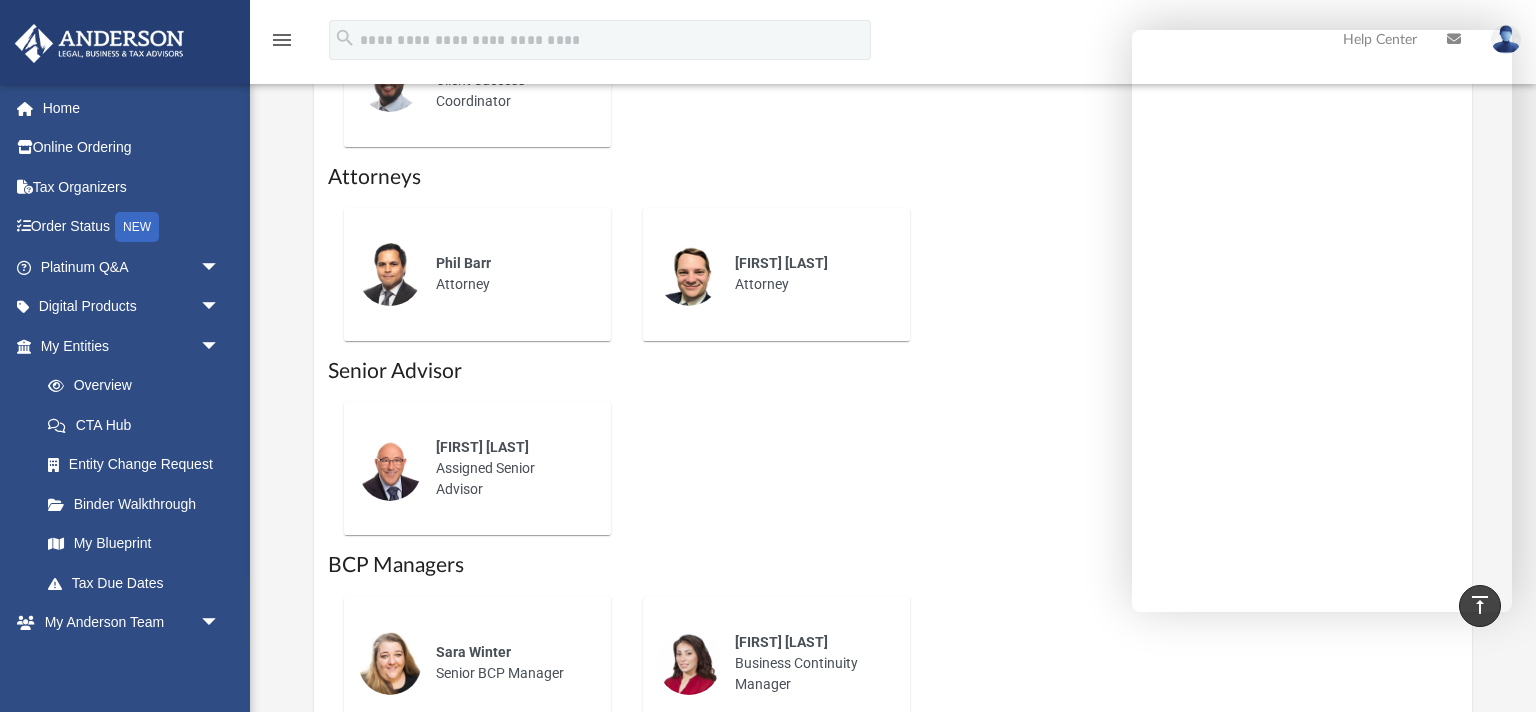 click on "Brian Bowman  Assigned Senior Advisor" at bounding box center [509, 468] 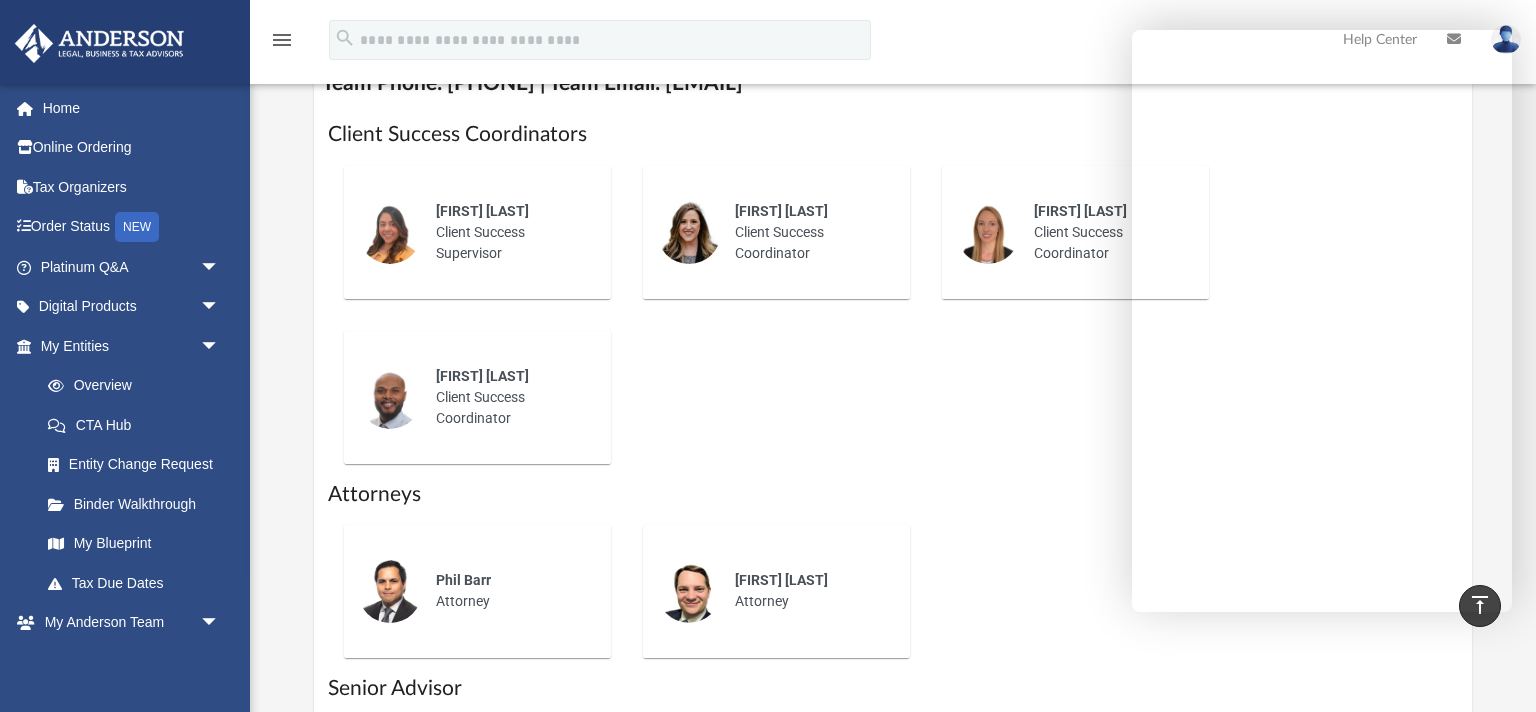 click on "Alex Gomez  Client Success Supervisor" at bounding box center [509, 232] 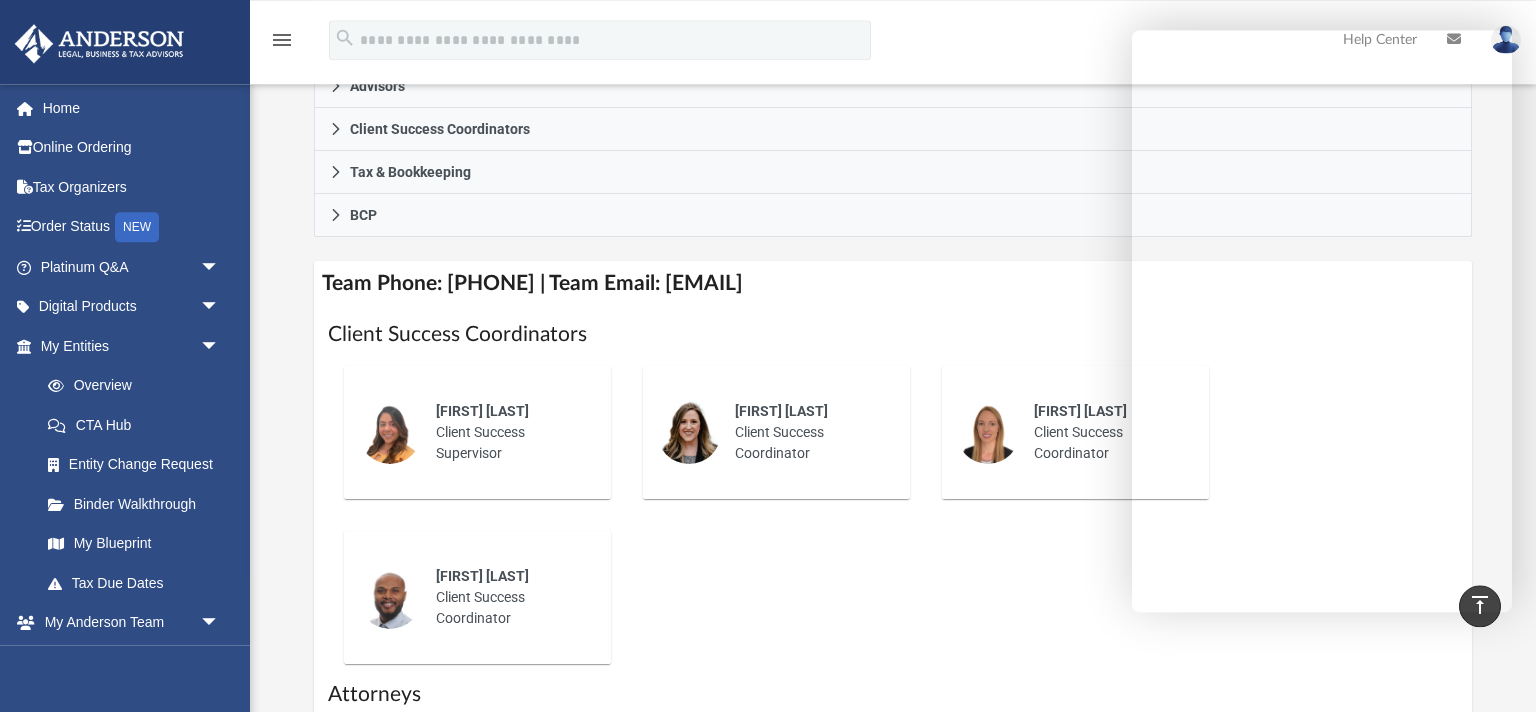 scroll, scrollTop: 633, scrollLeft: 0, axis: vertical 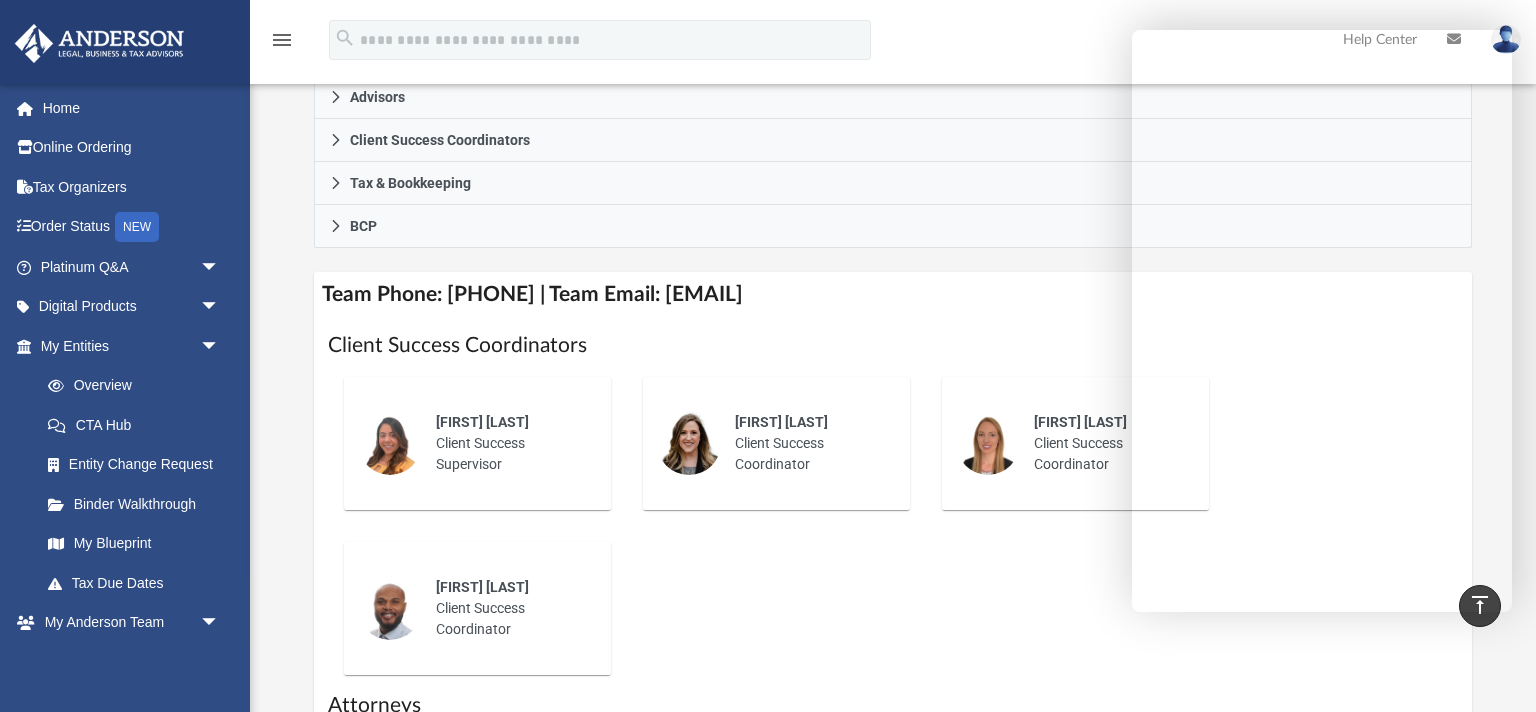 click at bounding box center [988, 443] 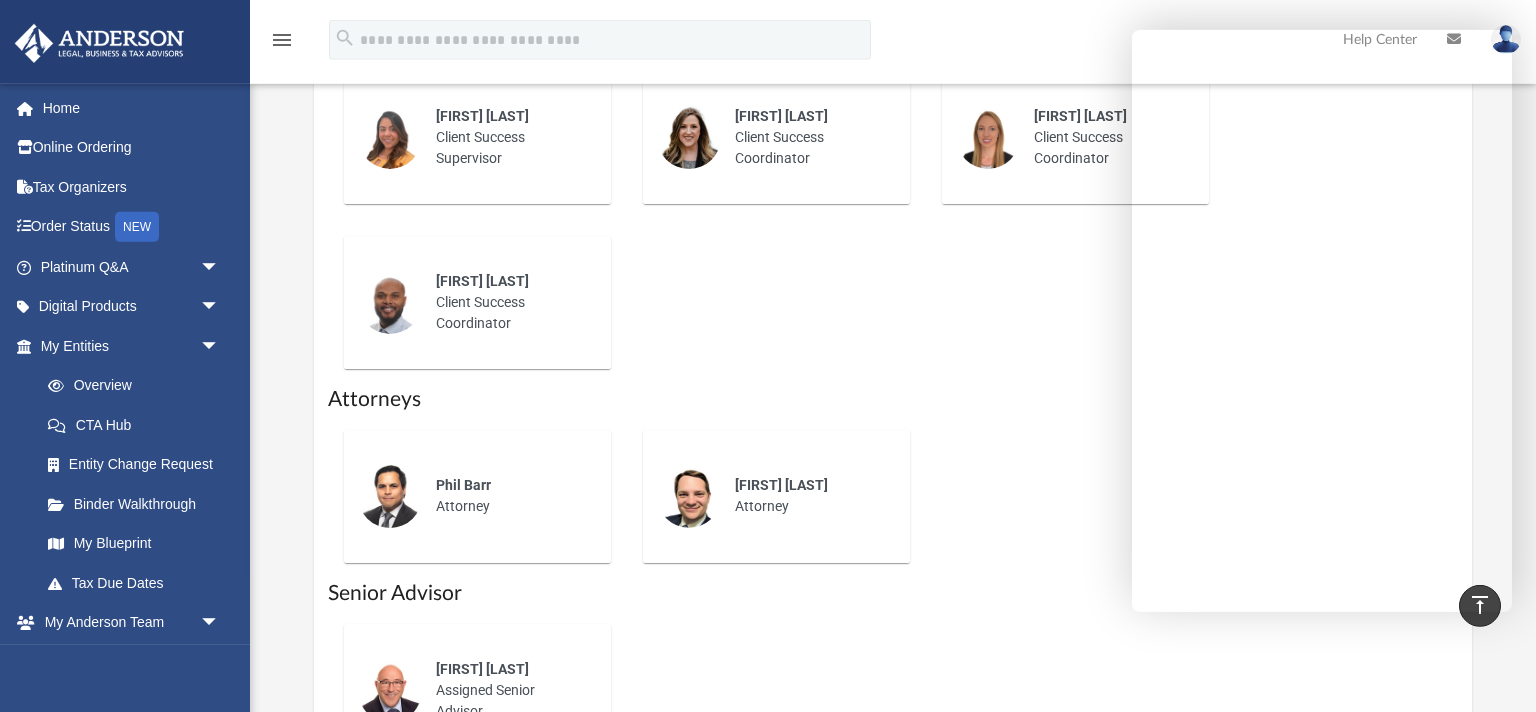 scroll, scrollTop: 950, scrollLeft: 0, axis: vertical 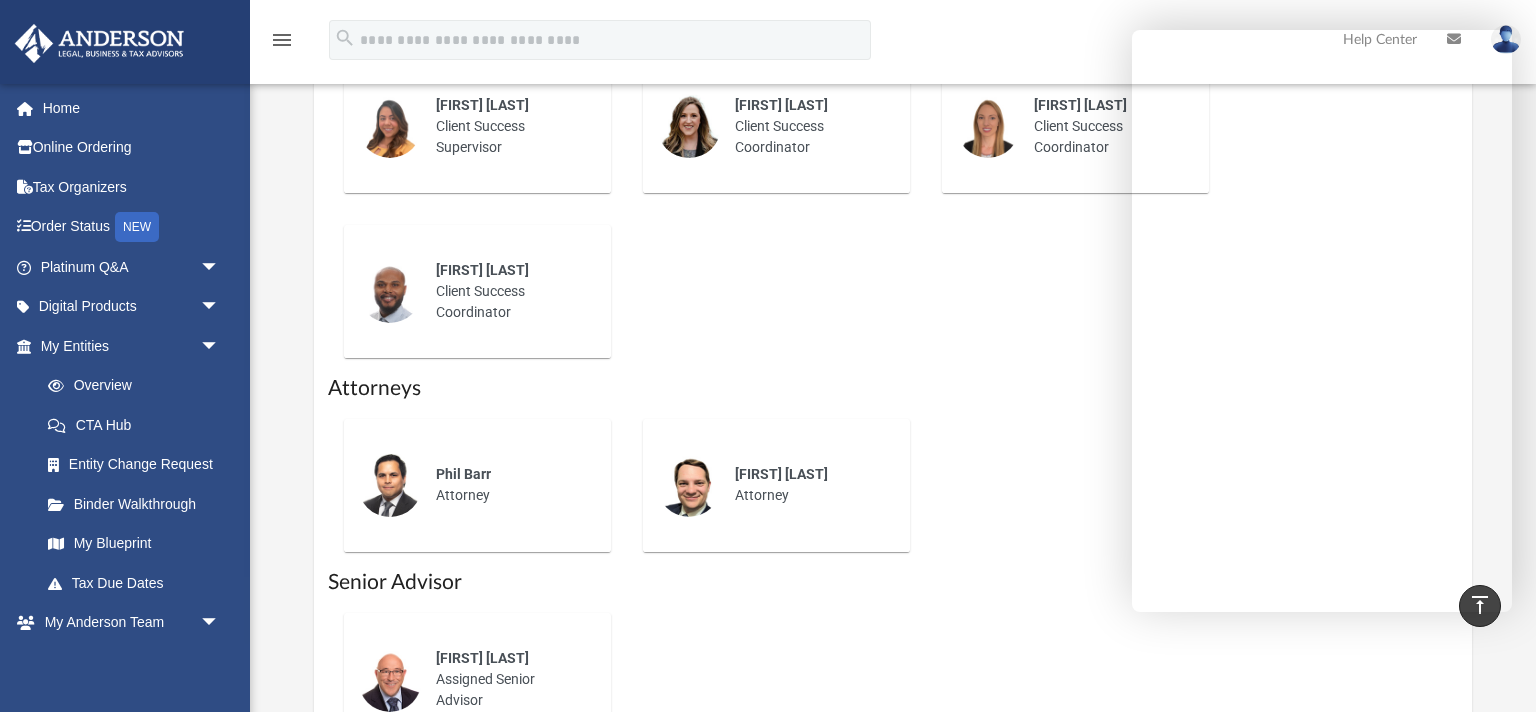 click on "Troy Christiansen  Attorney" at bounding box center (808, 485) 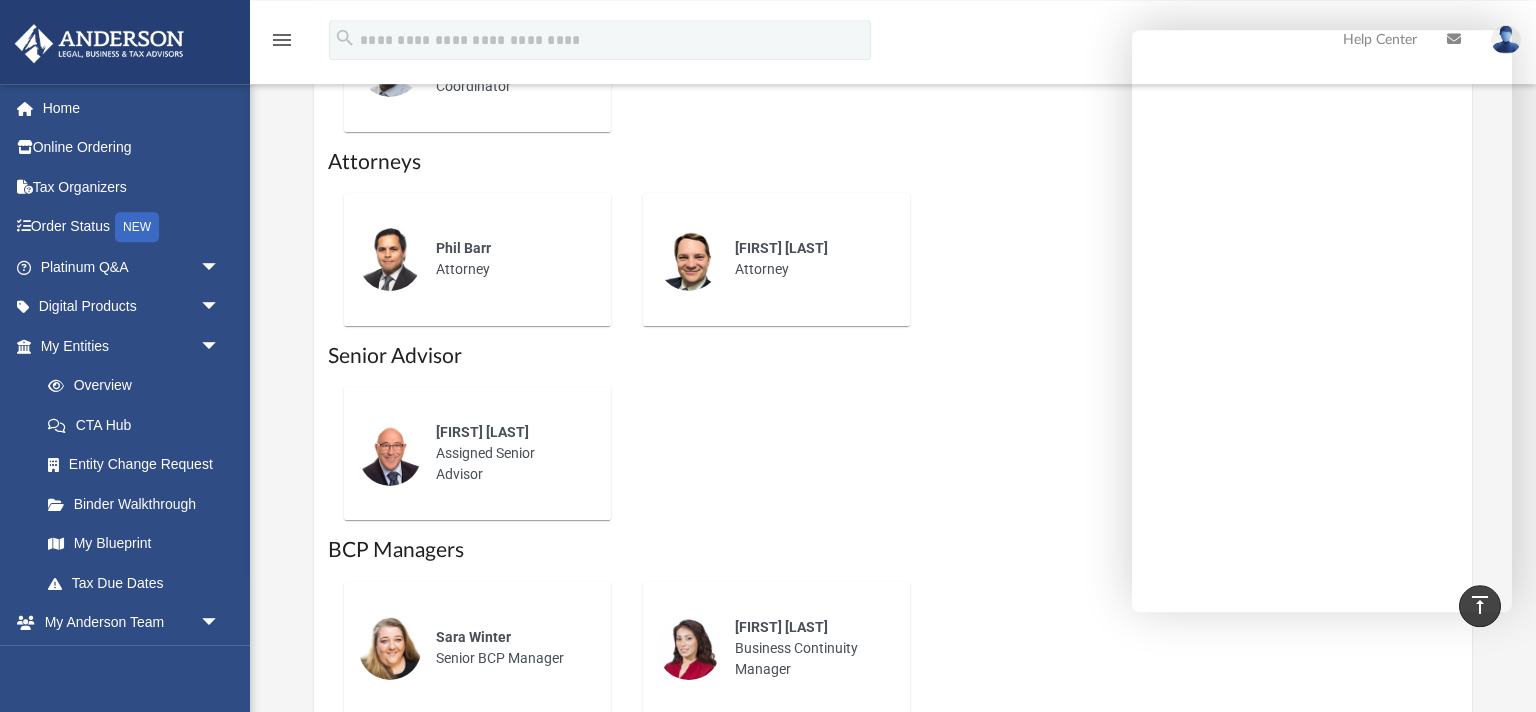 scroll, scrollTop: 1267, scrollLeft: 0, axis: vertical 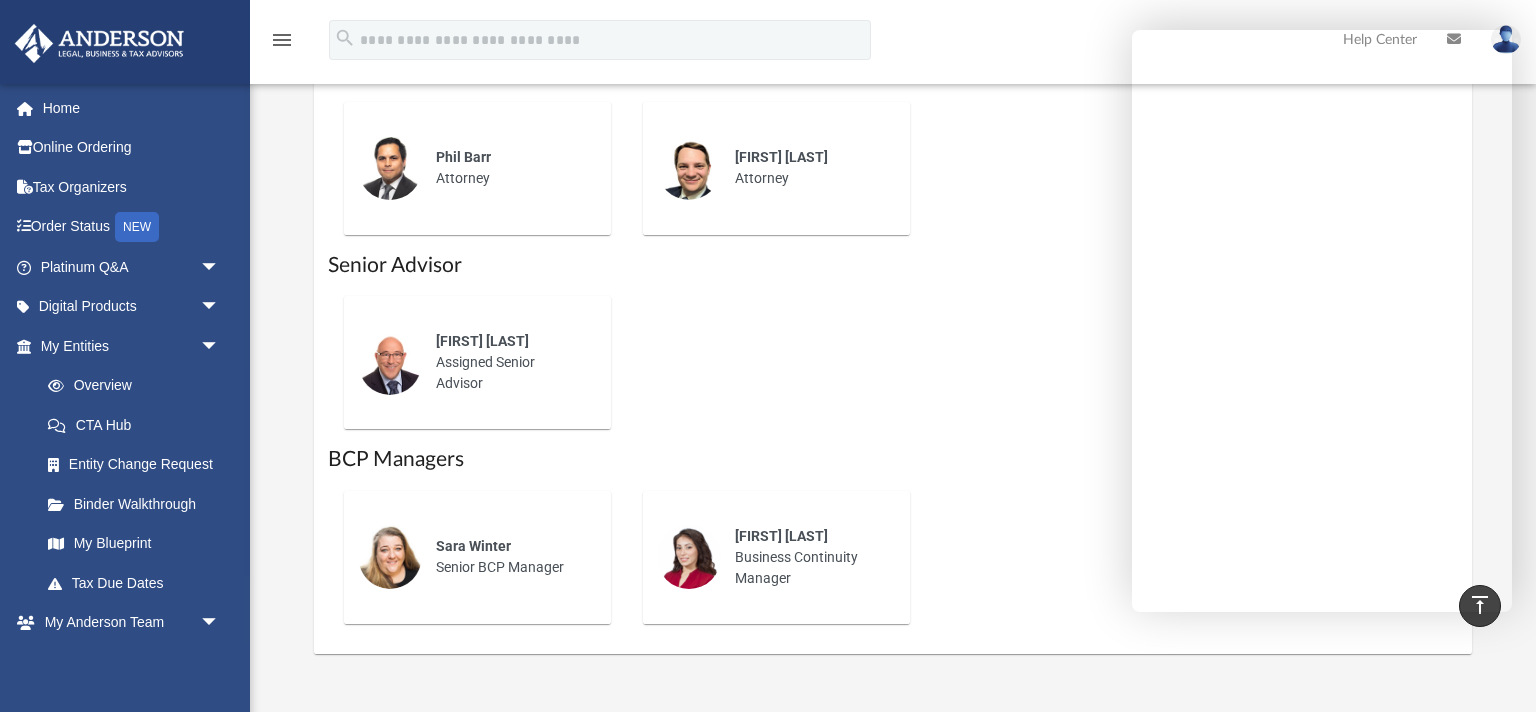 click at bounding box center [390, 363] 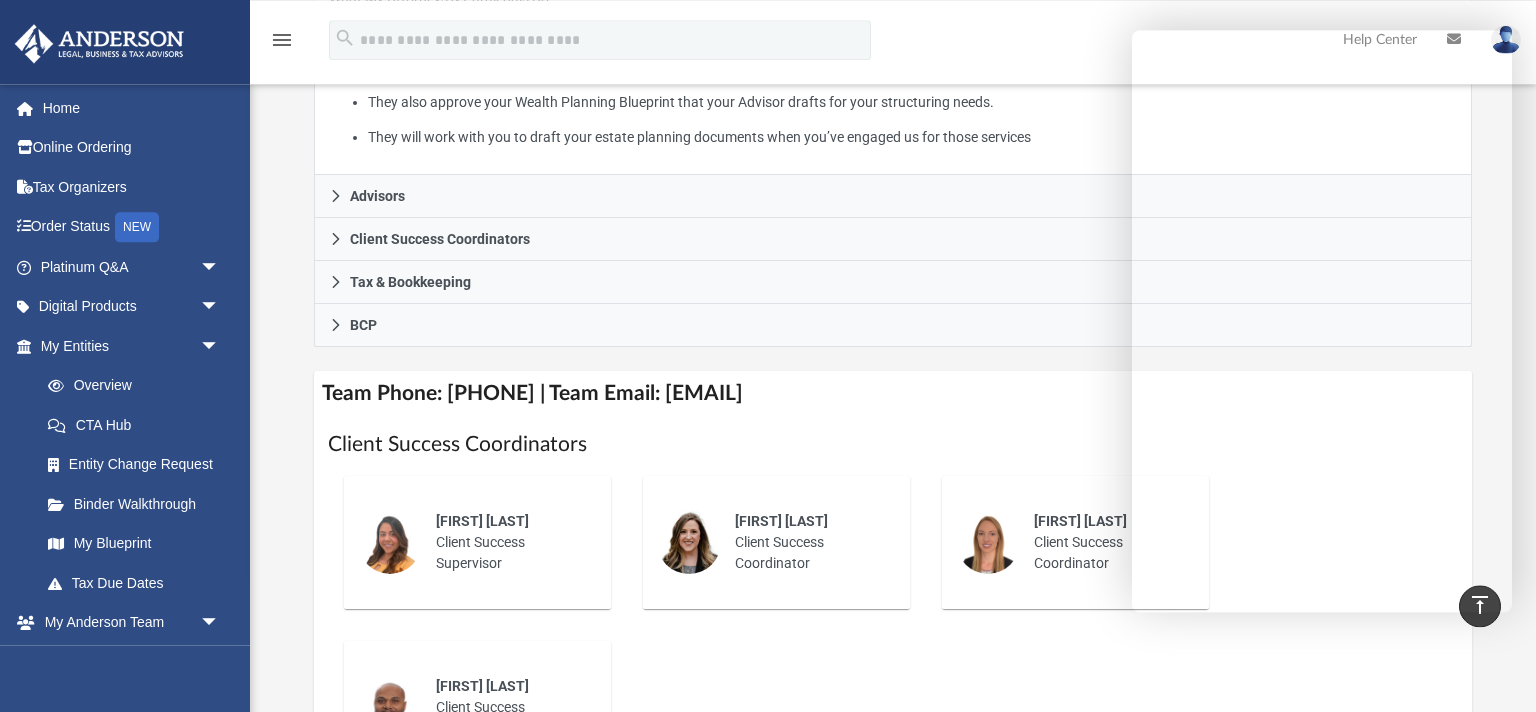 scroll, scrollTop: 573, scrollLeft: 0, axis: vertical 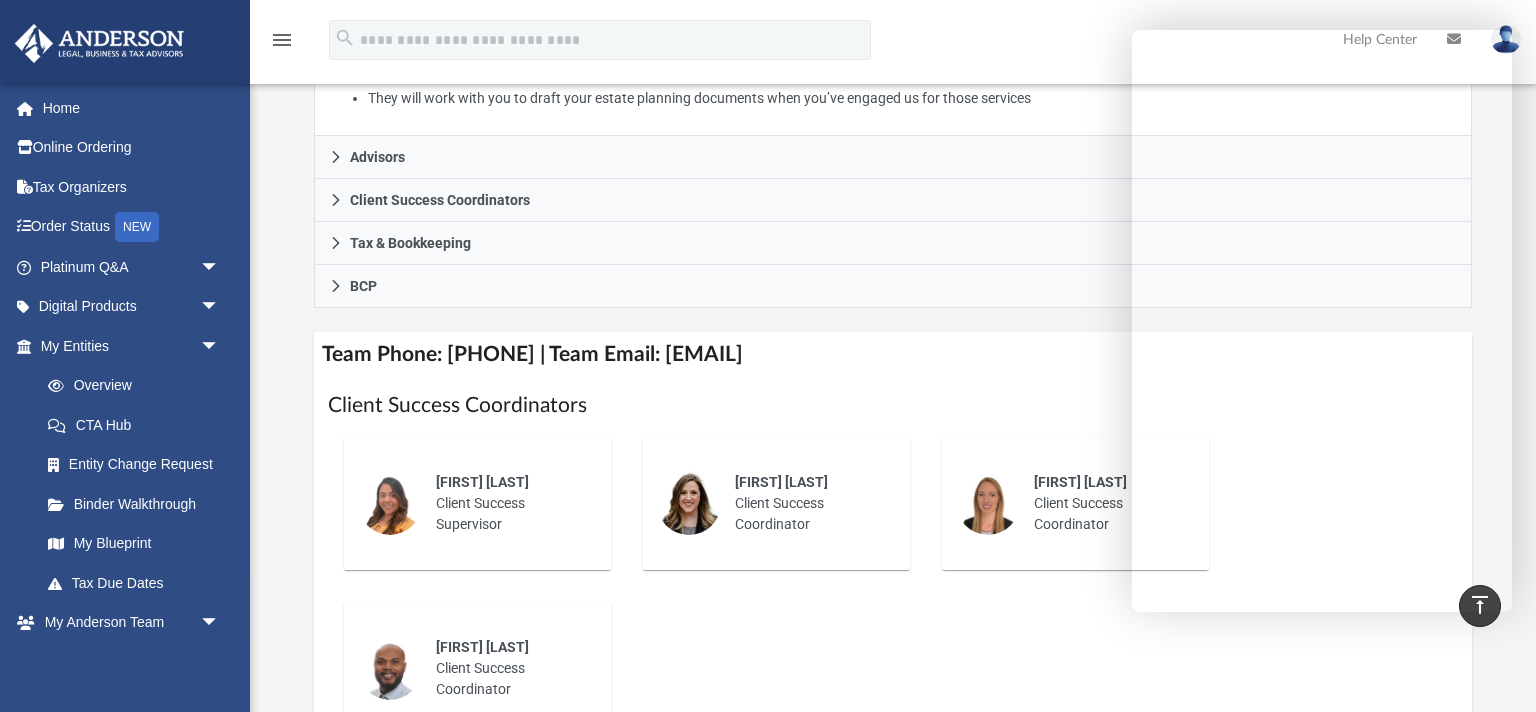 click on "Alex Gomez  Client Success Supervisor" at bounding box center [509, 503] 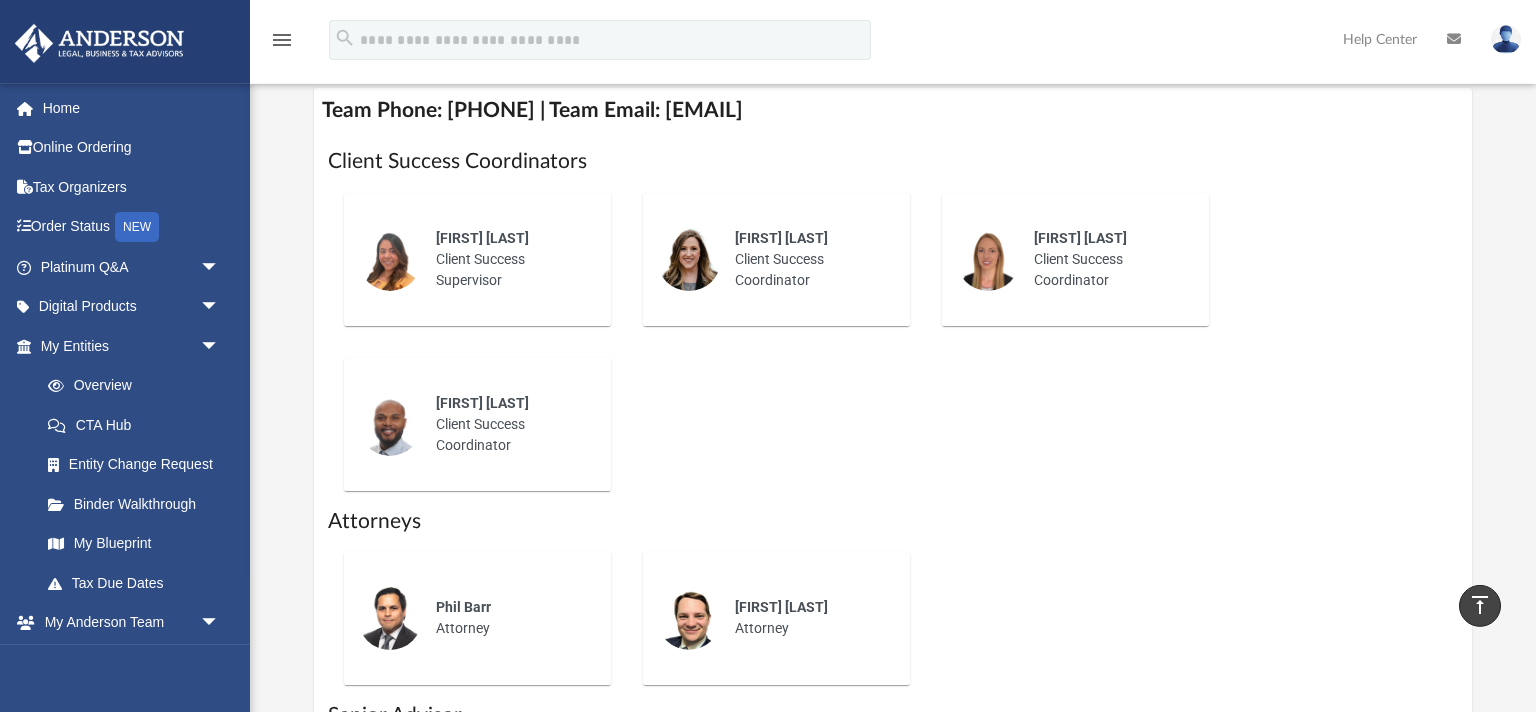 scroll, scrollTop: 784, scrollLeft: 0, axis: vertical 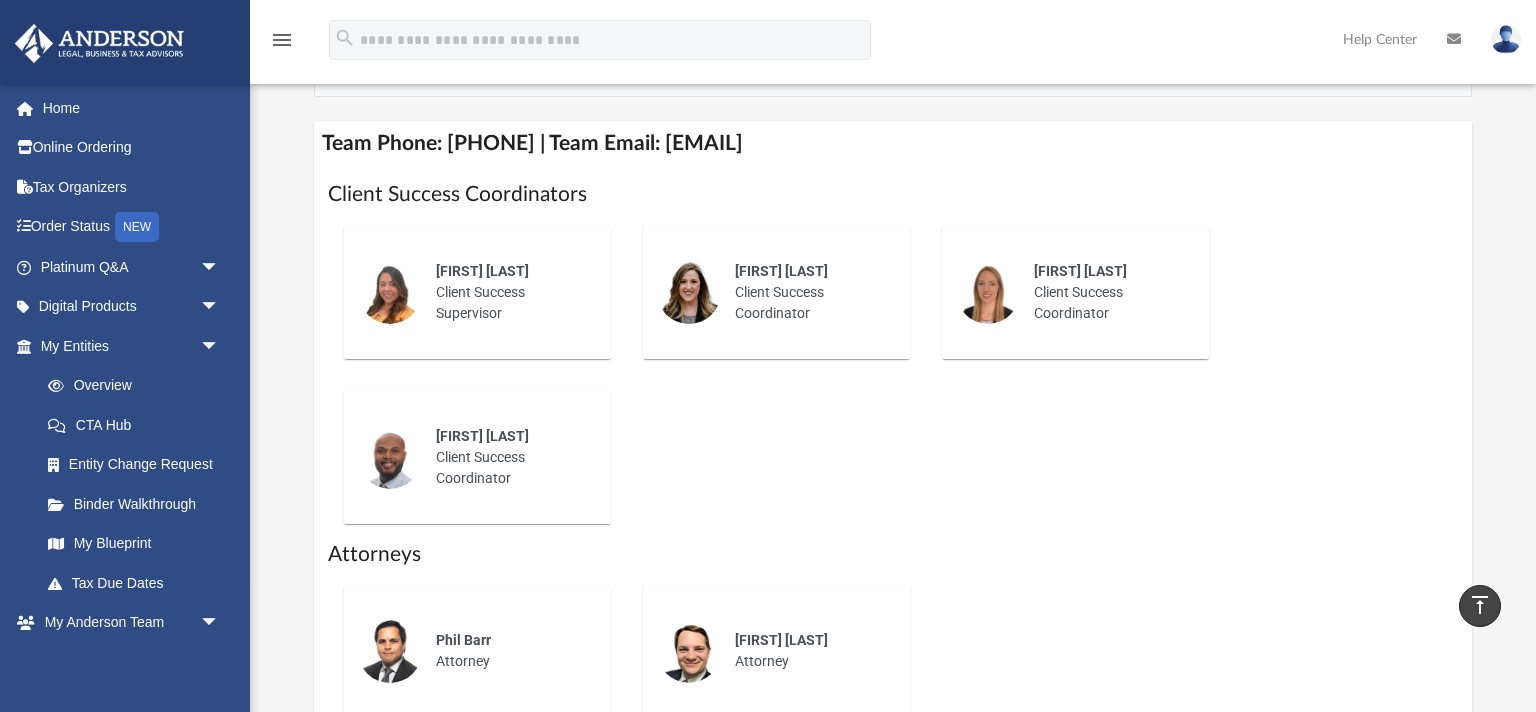 click on "Carlye Martinsky  Client Success Coordinator" at bounding box center (808, 292) 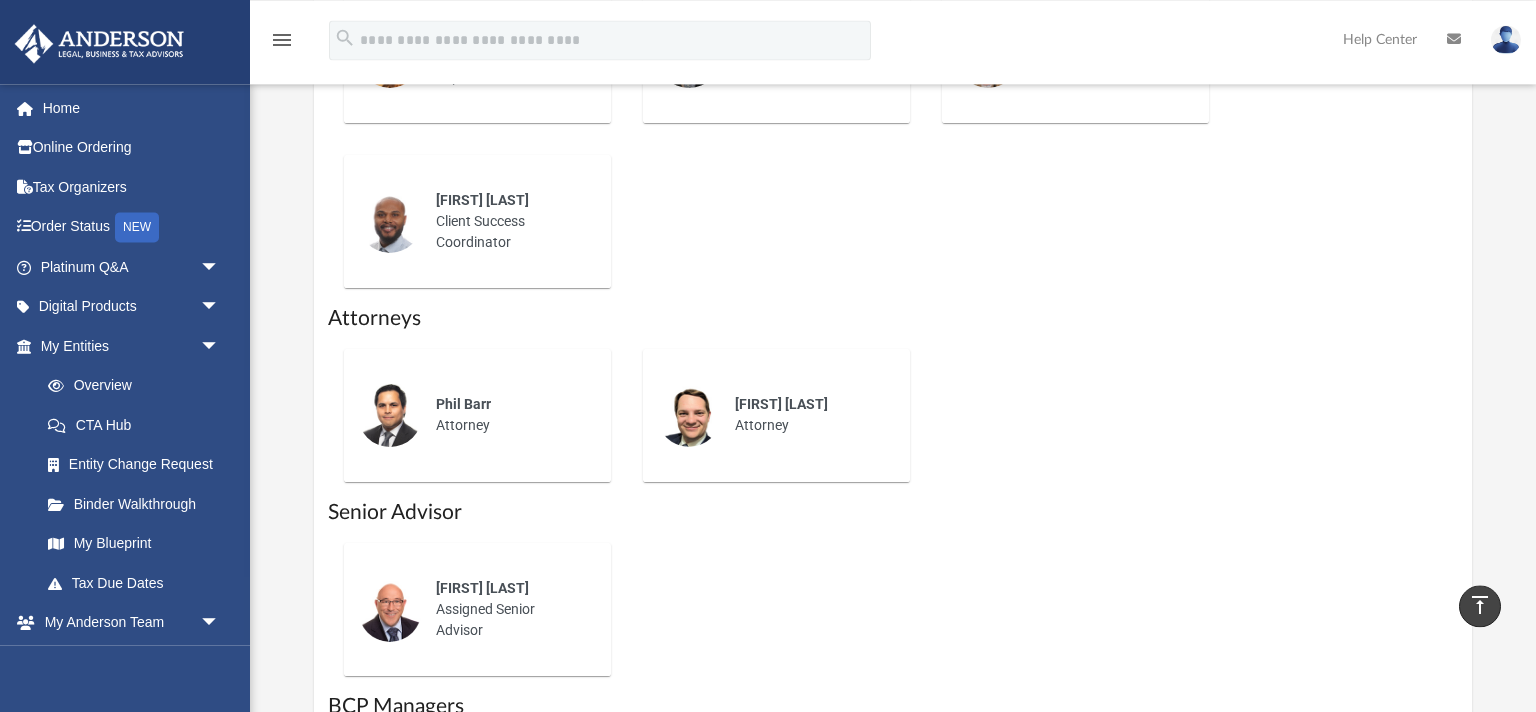 scroll, scrollTop: 1101, scrollLeft: 0, axis: vertical 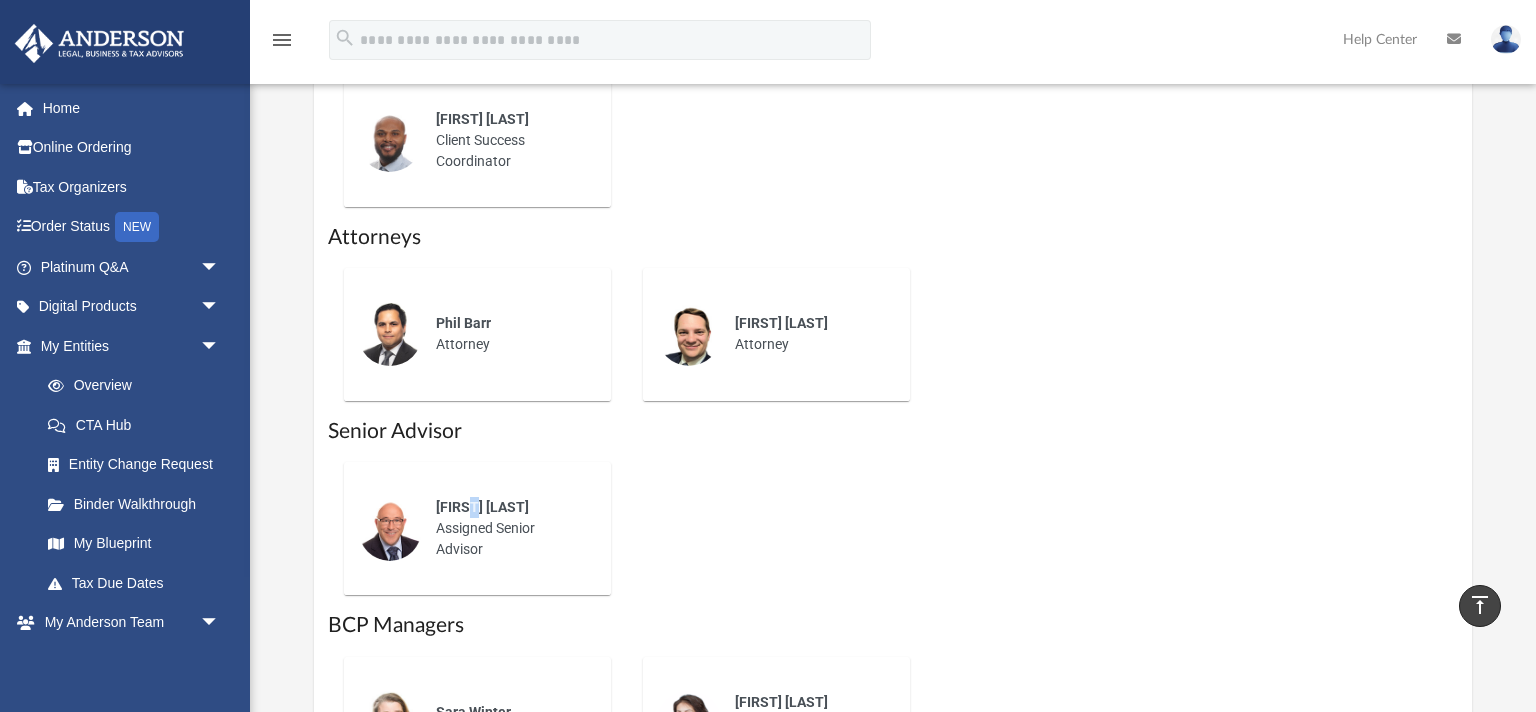 click on "Brian Bowman" at bounding box center [509, 507] 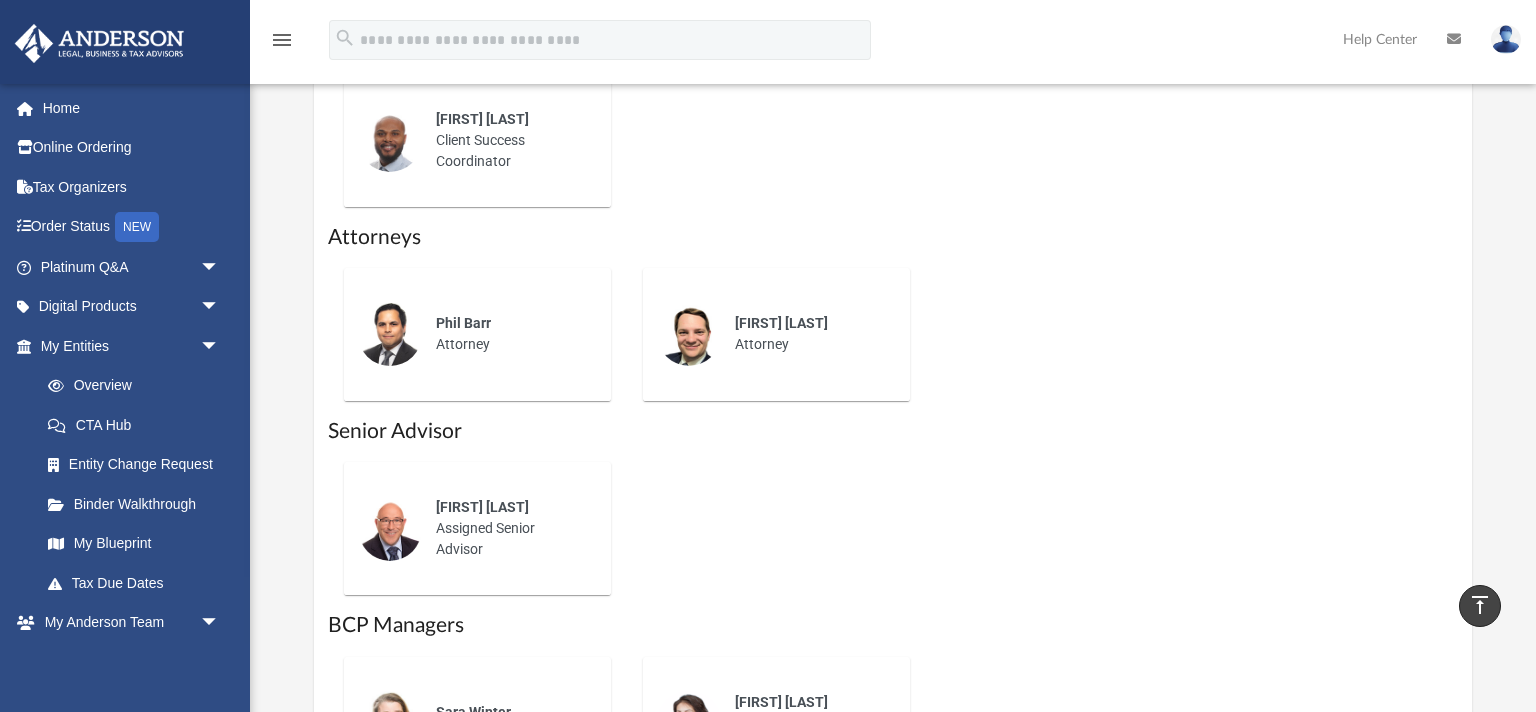 click on "Brian Bowman" at bounding box center [509, 507] 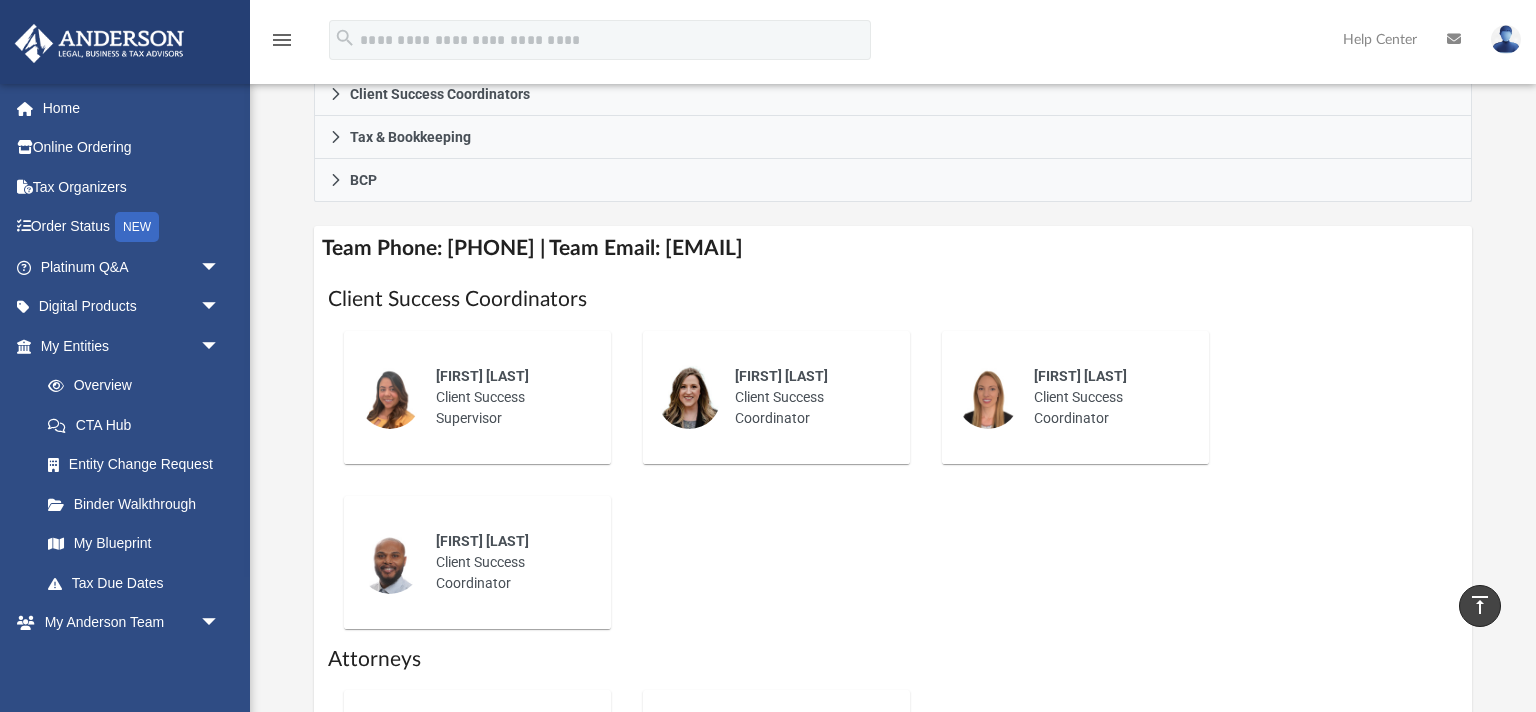 scroll, scrollTop: 362, scrollLeft: 0, axis: vertical 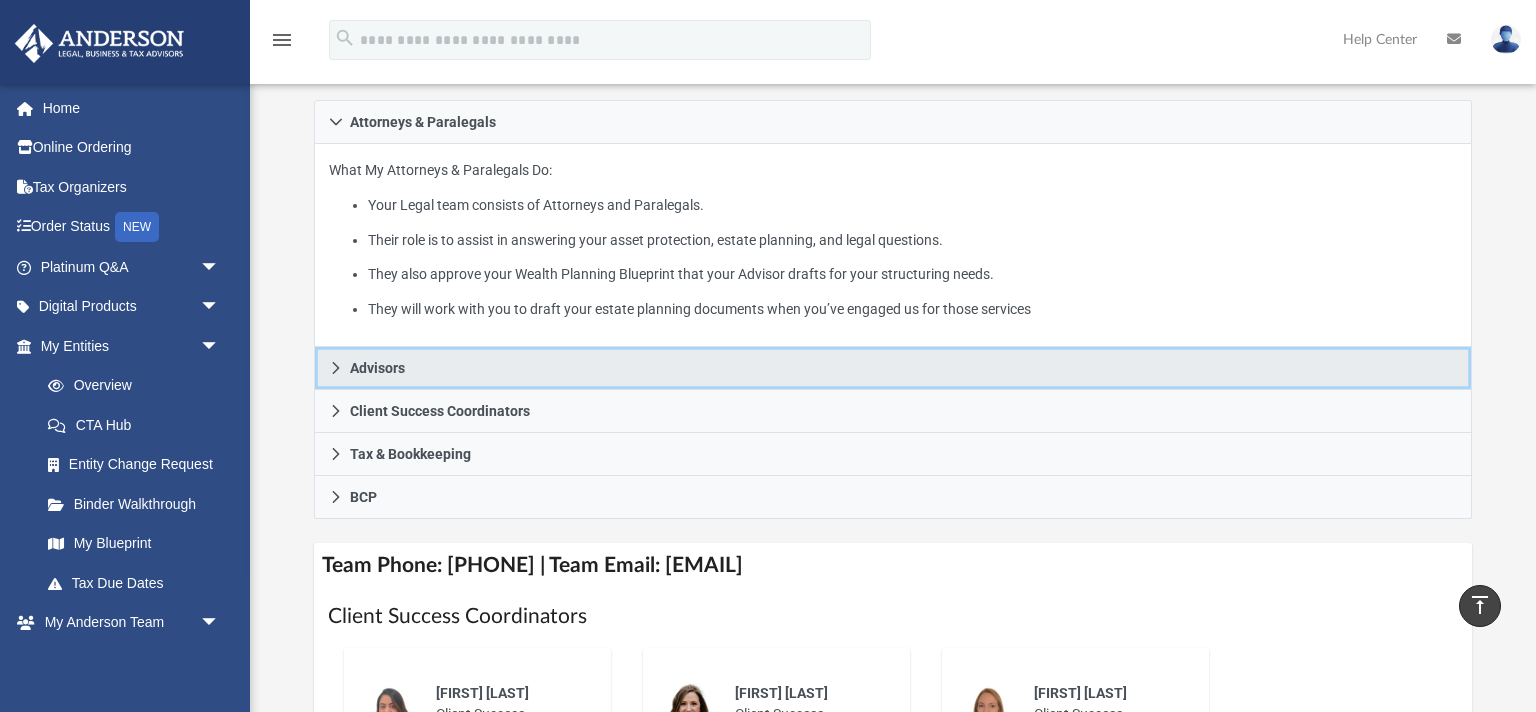 click 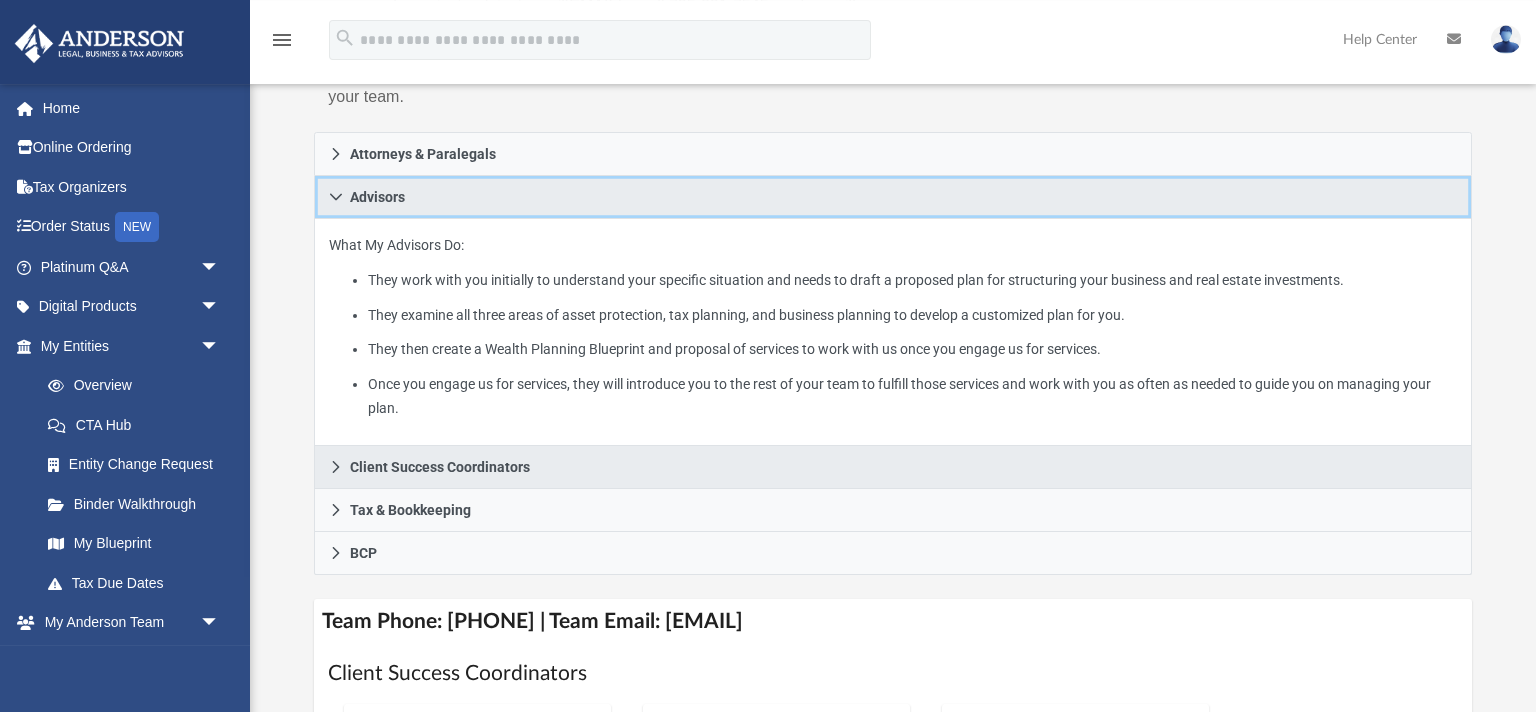 scroll, scrollTop: 362, scrollLeft: 0, axis: vertical 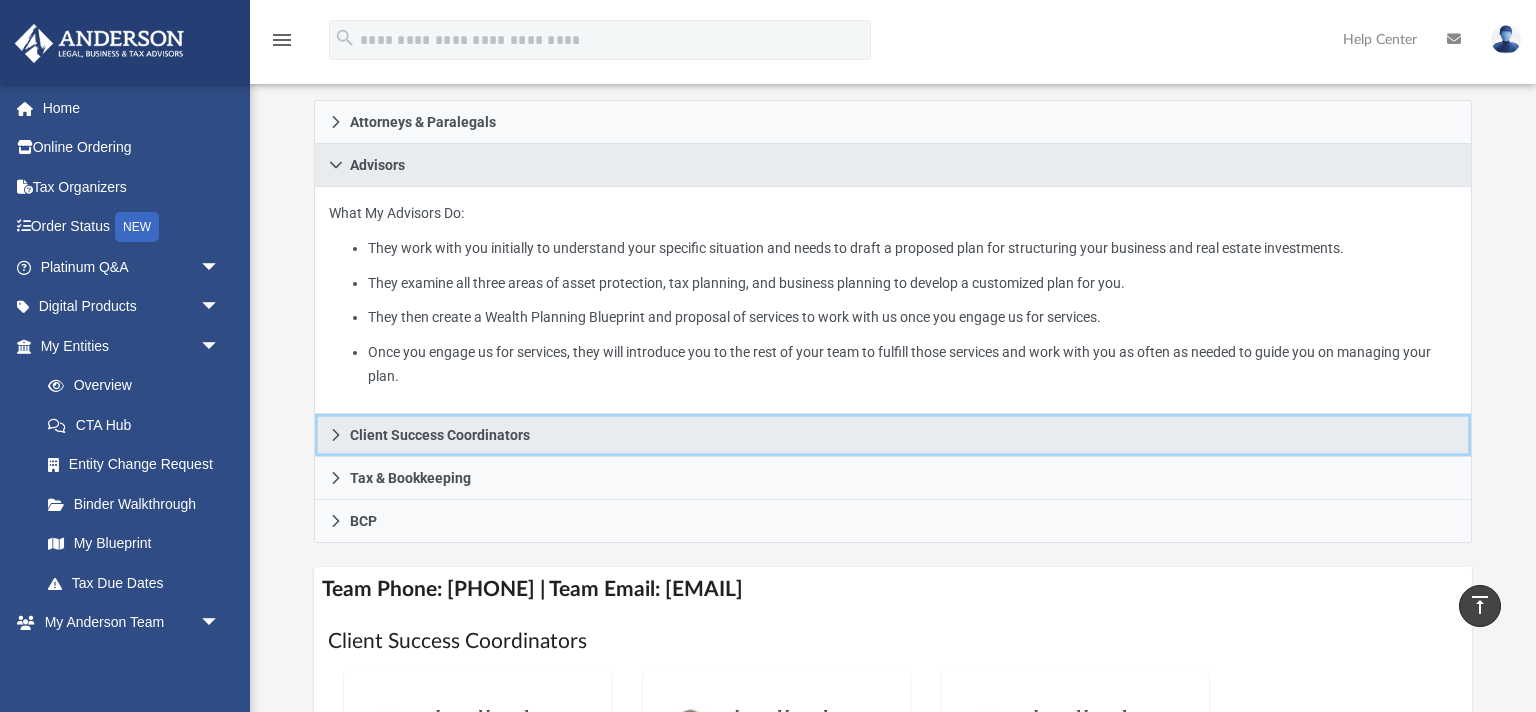 click on "Client Success Coordinators" at bounding box center [440, 435] 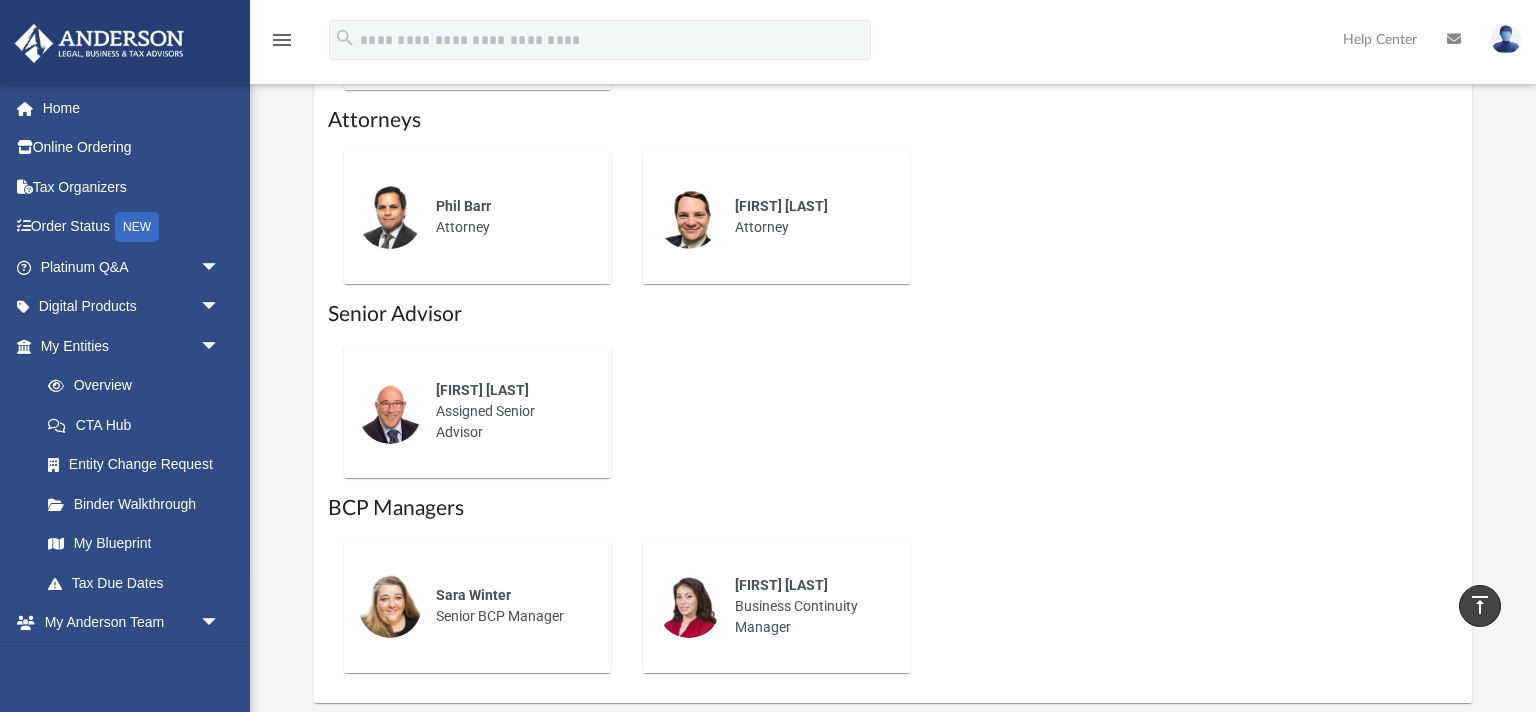 scroll, scrollTop: 1207, scrollLeft: 0, axis: vertical 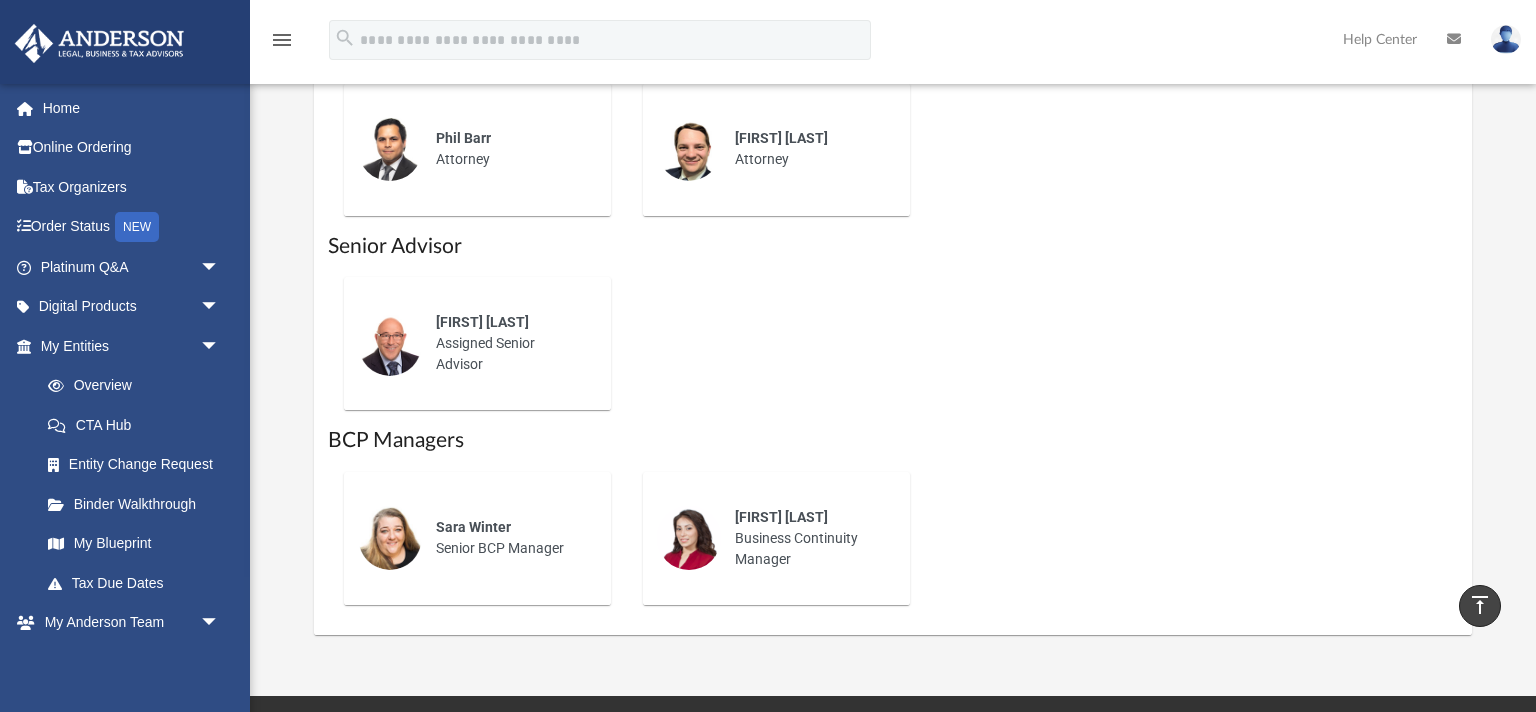 click on "Brian Bowman  Assigned Senior Advisor" at bounding box center (509, 343) 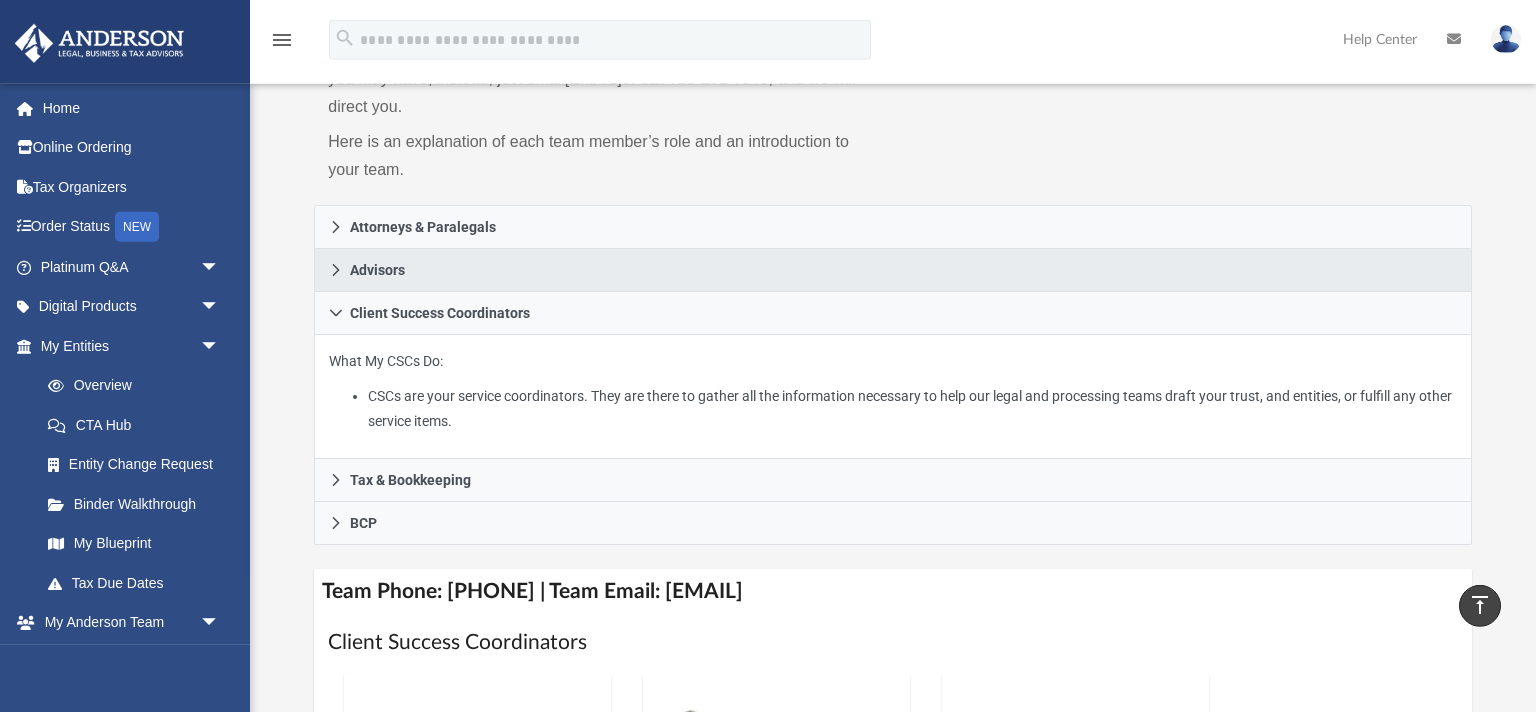 scroll, scrollTop: 256, scrollLeft: 0, axis: vertical 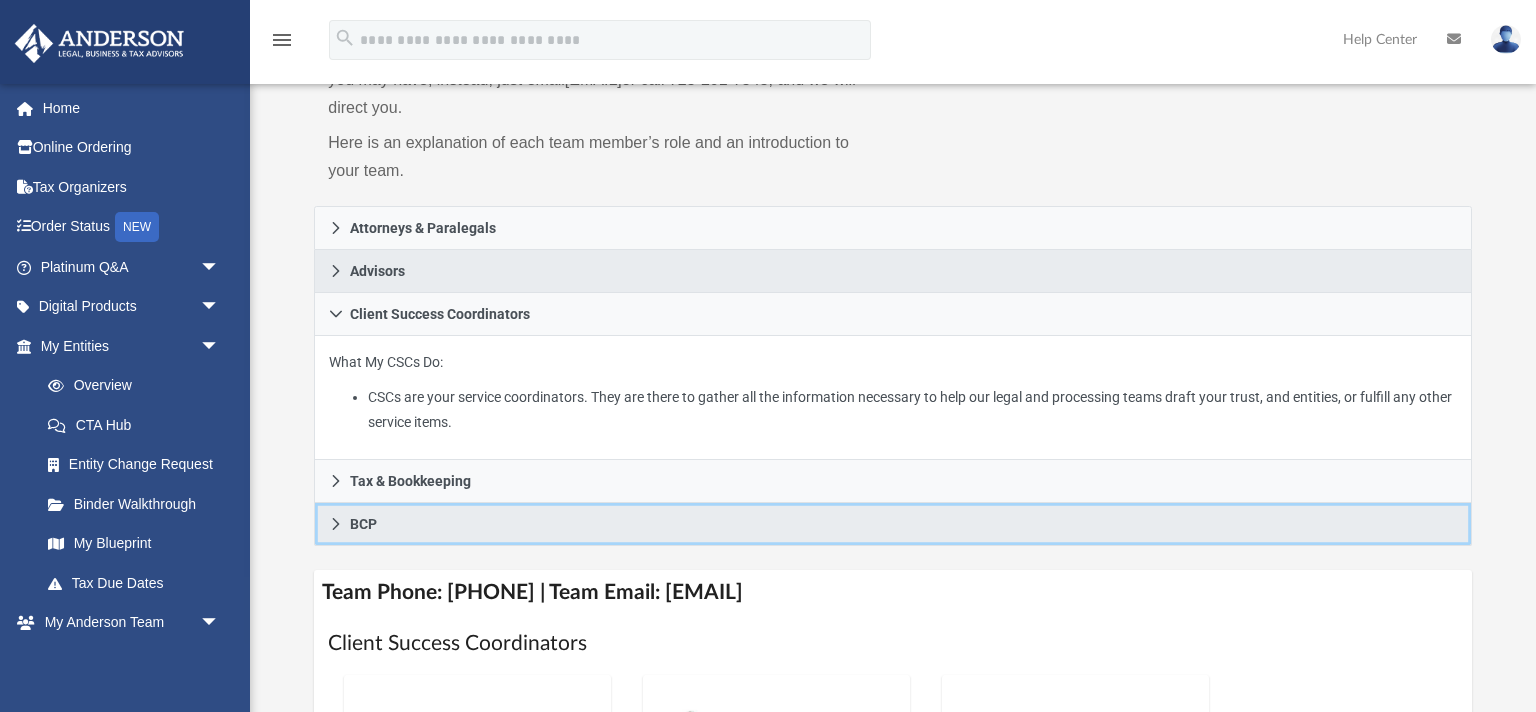 click on "BCP" at bounding box center (892, 524) 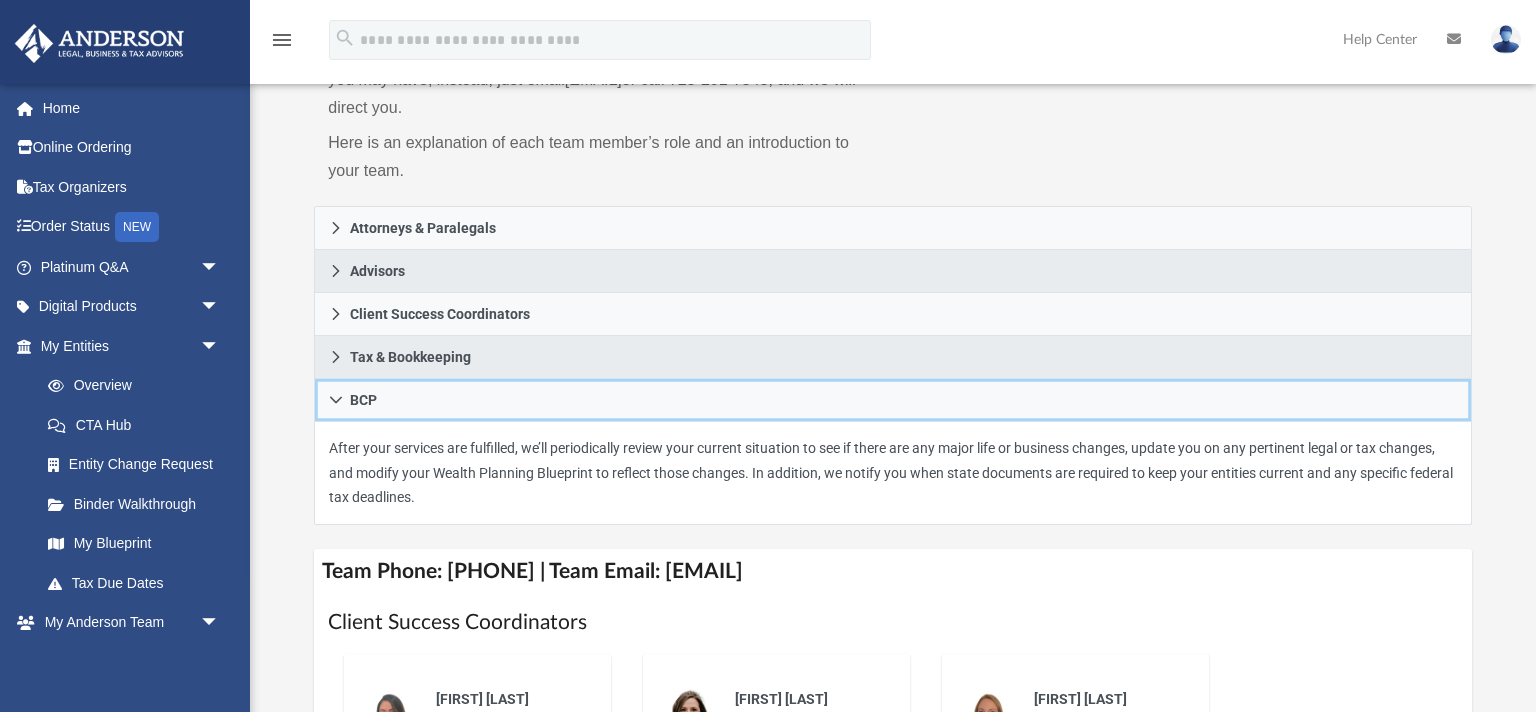 scroll, scrollTop: 0, scrollLeft: 0, axis: both 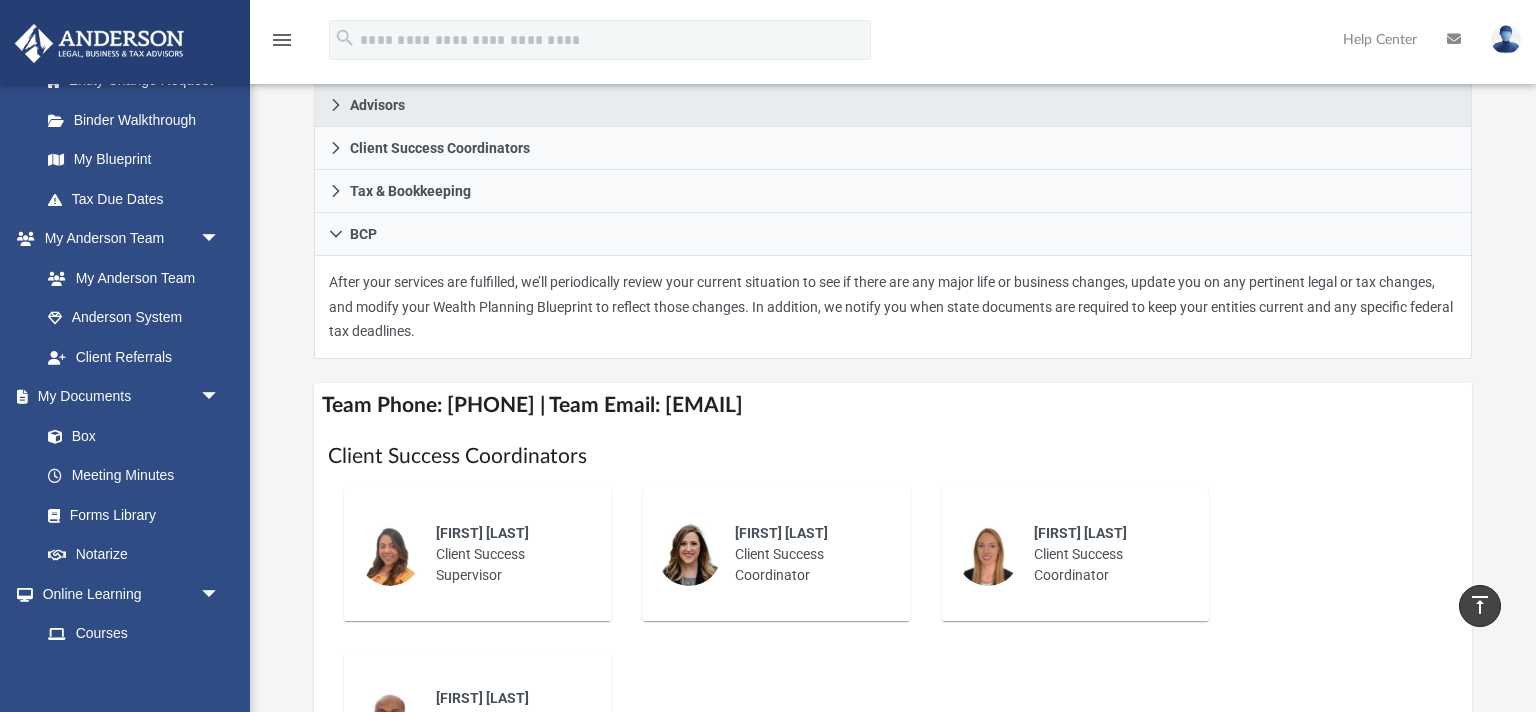 click on "Team Phone: (725) 208-3141 | Team Email: myteam@andersonadvisors.com" 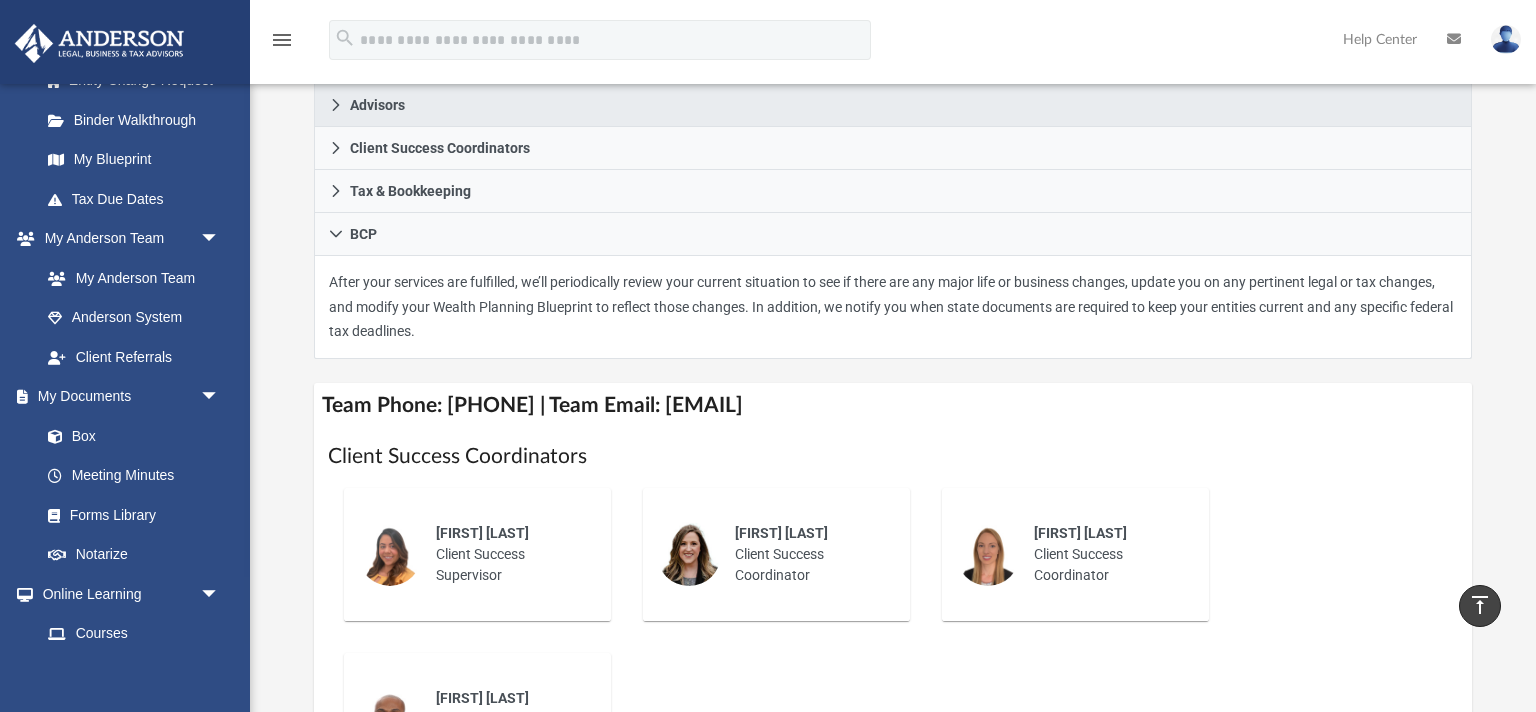 drag, startPoint x: 722, startPoint y: 402, endPoint x: 1058, endPoint y: 399, distance: 336.0134 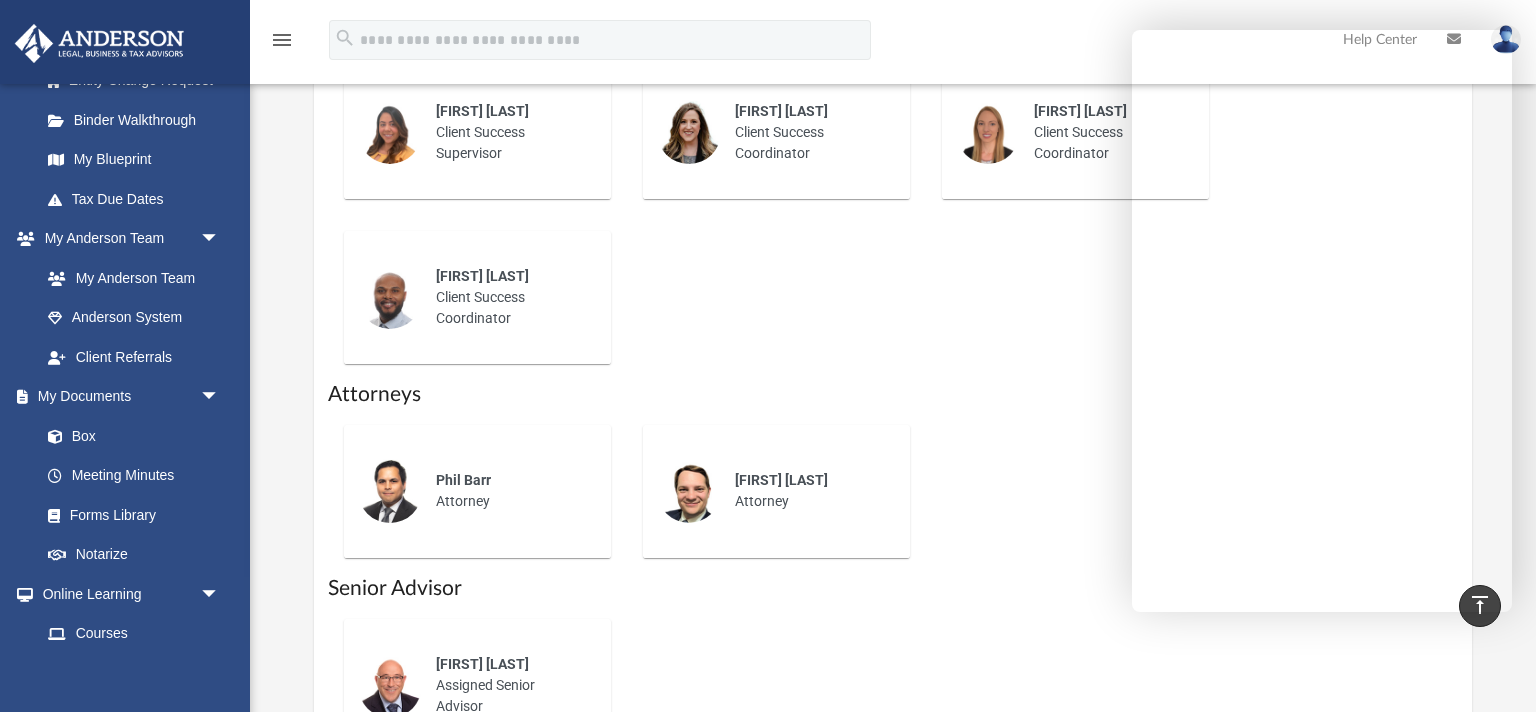 scroll, scrollTop: 950, scrollLeft: 0, axis: vertical 